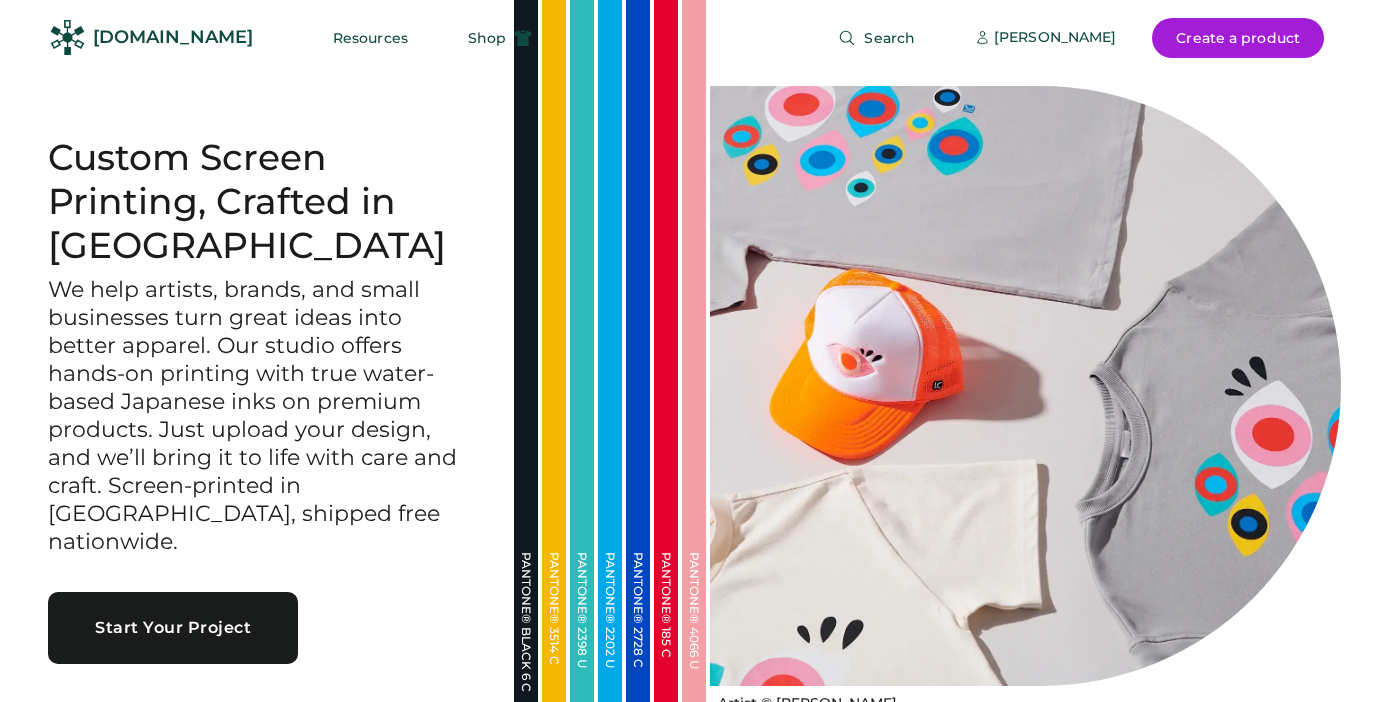 scroll, scrollTop: 0, scrollLeft: 0, axis: both 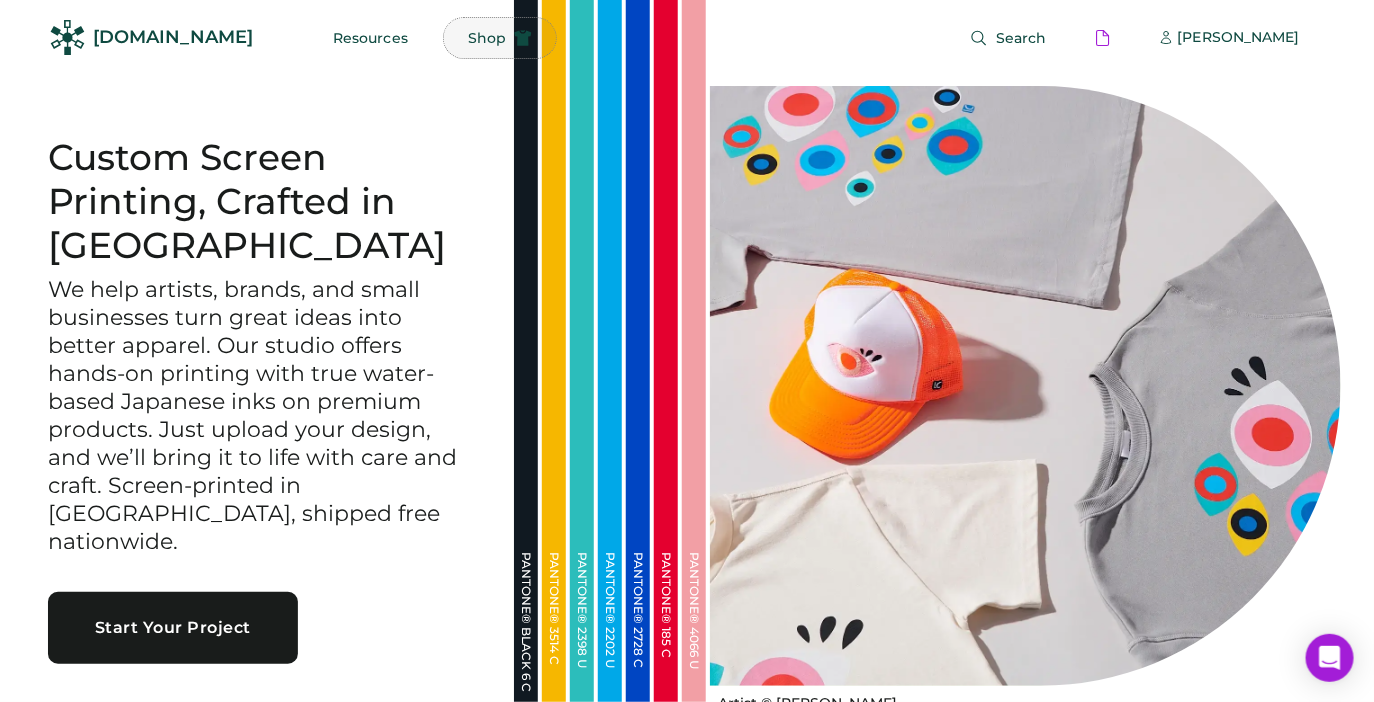 click on "Shop" at bounding box center [487, 38] 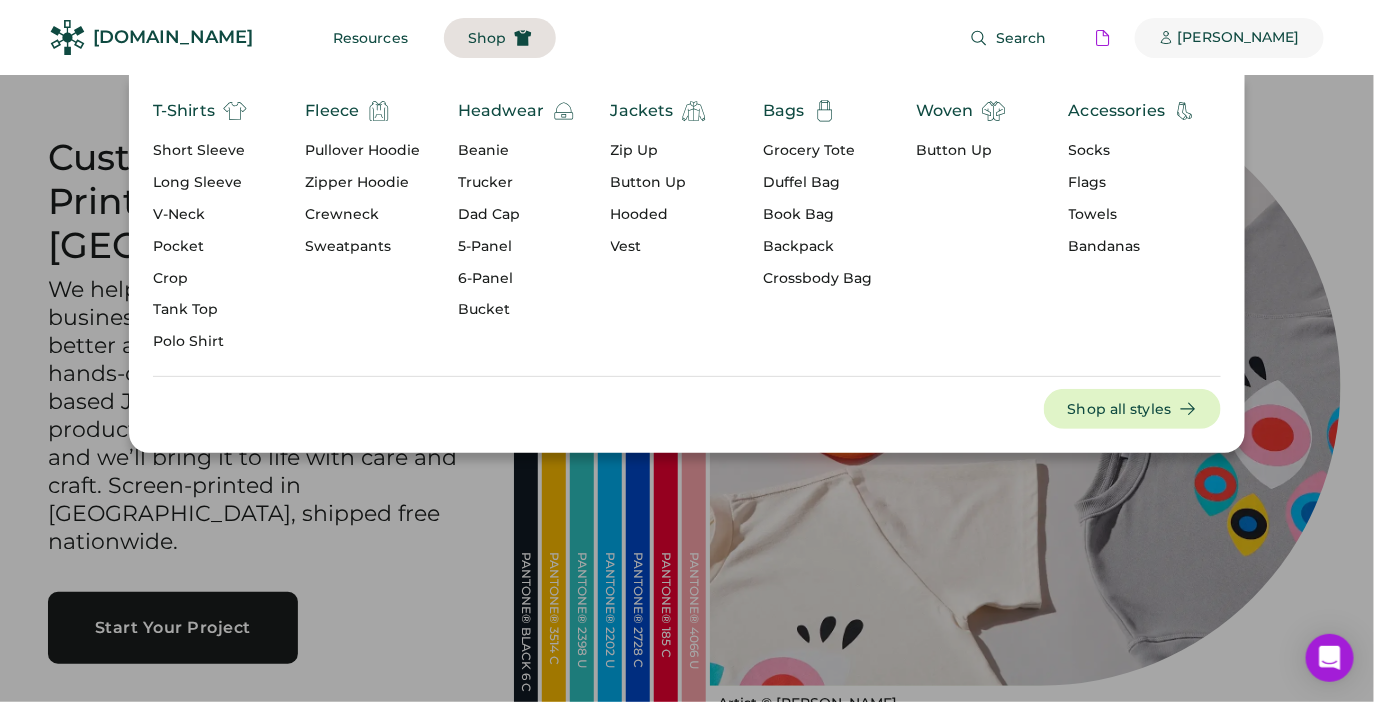 click on "[PERSON_NAME]" at bounding box center [1239, 38] 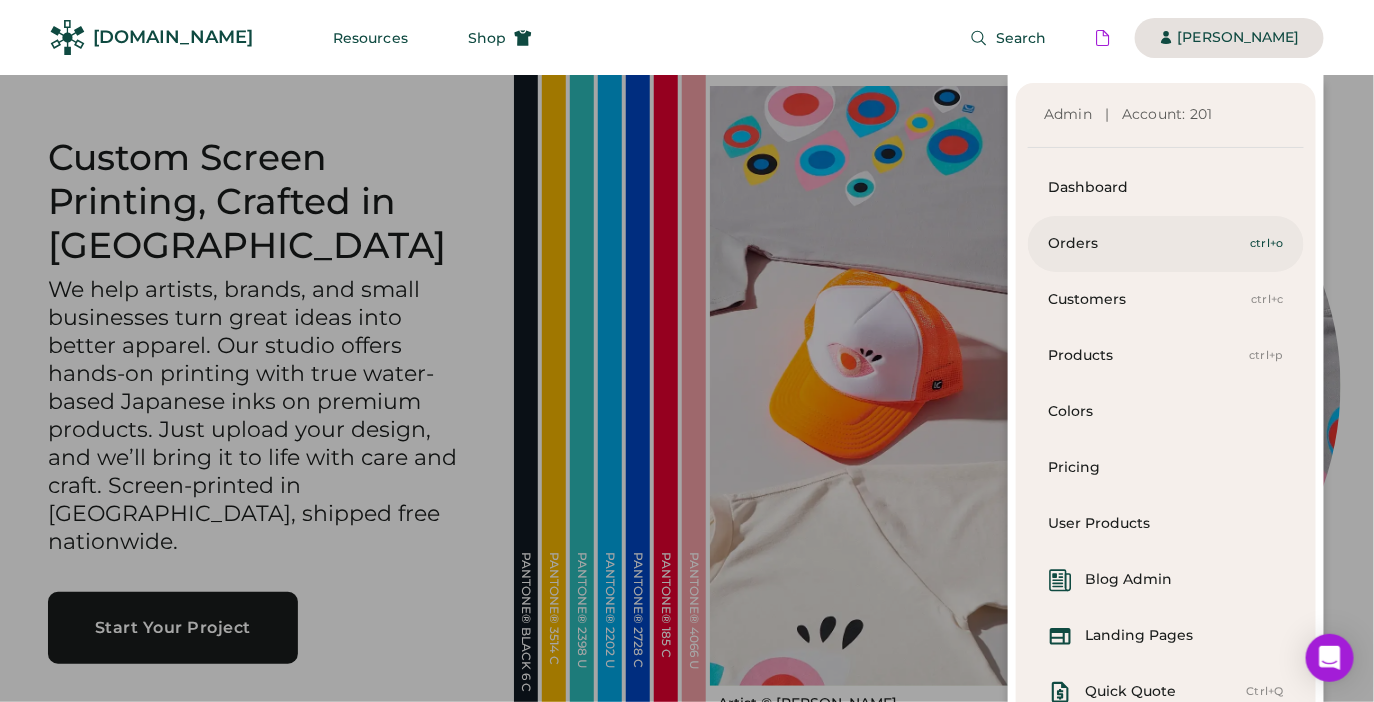 click on "Orders" at bounding box center (1149, 244) 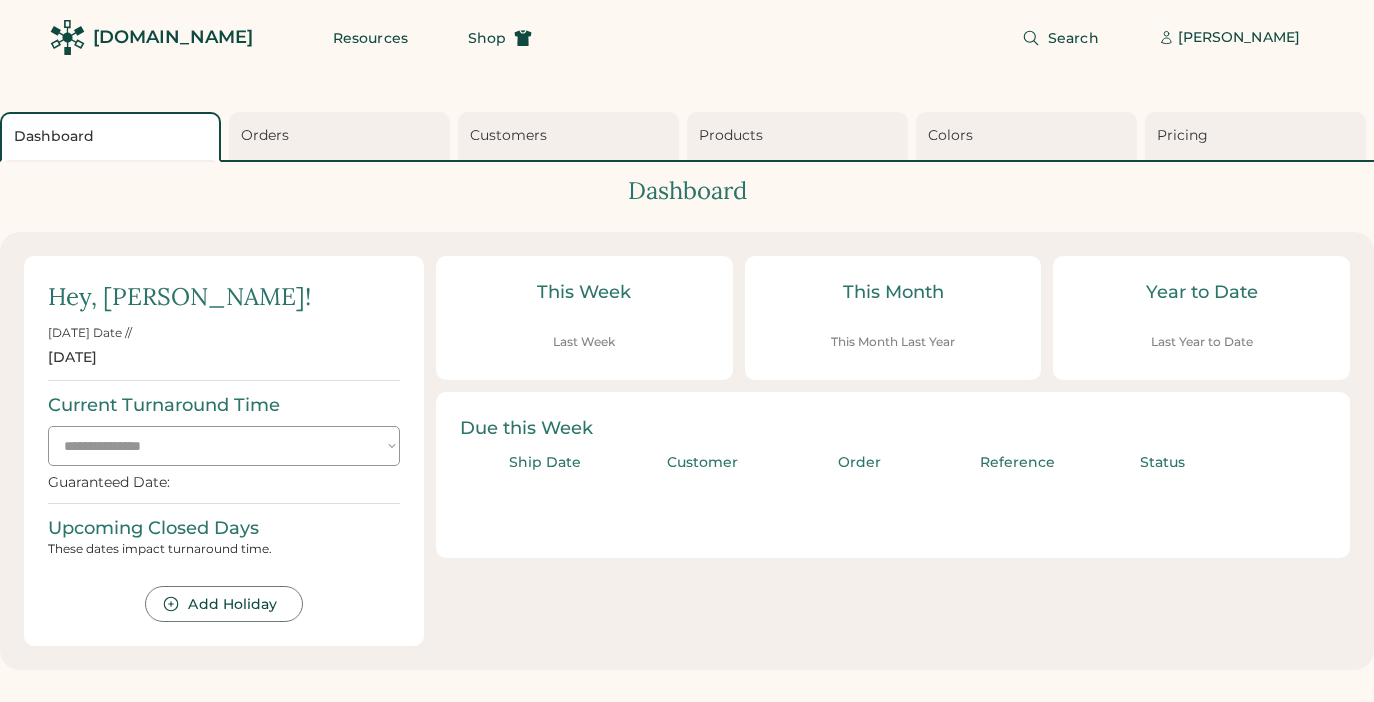 scroll, scrollTop: 0, scrollLeft: 0, axis: both 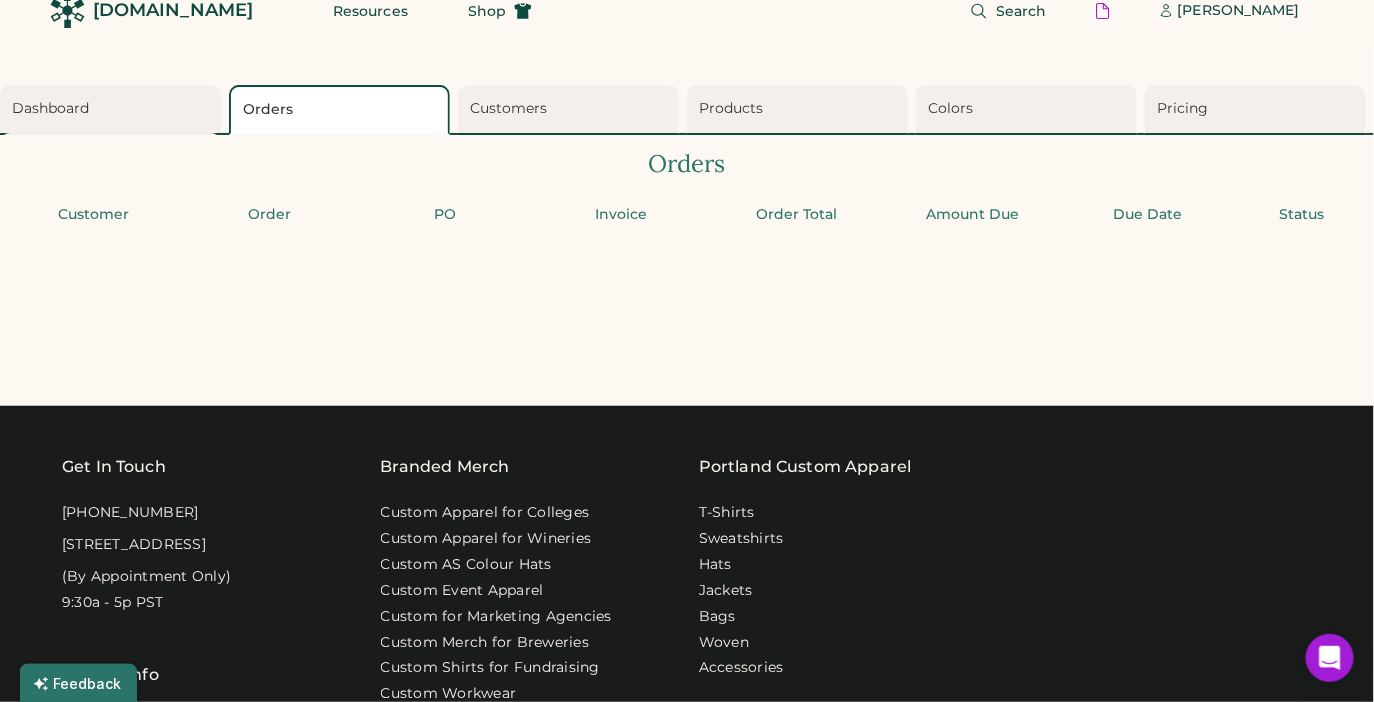 type on "**" 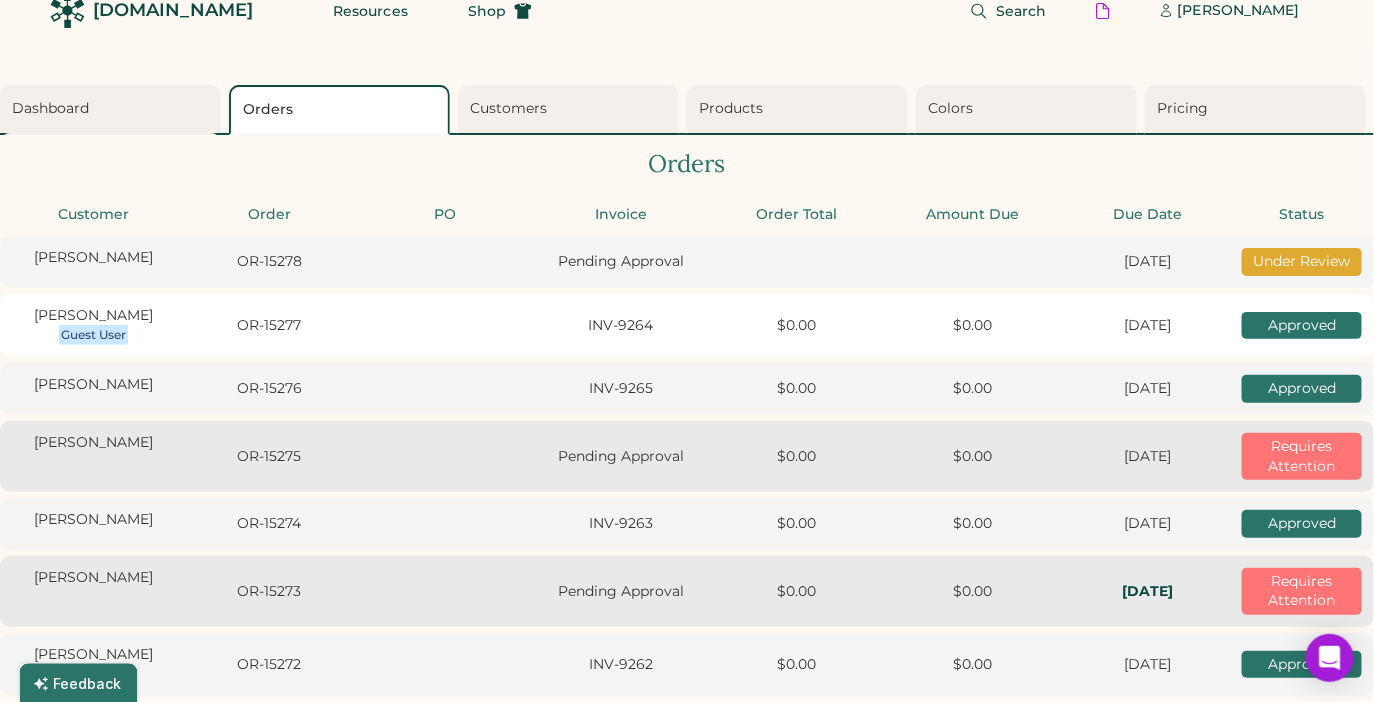 scroll, scrollTop: 0, scrollLeft: 0, axis: both 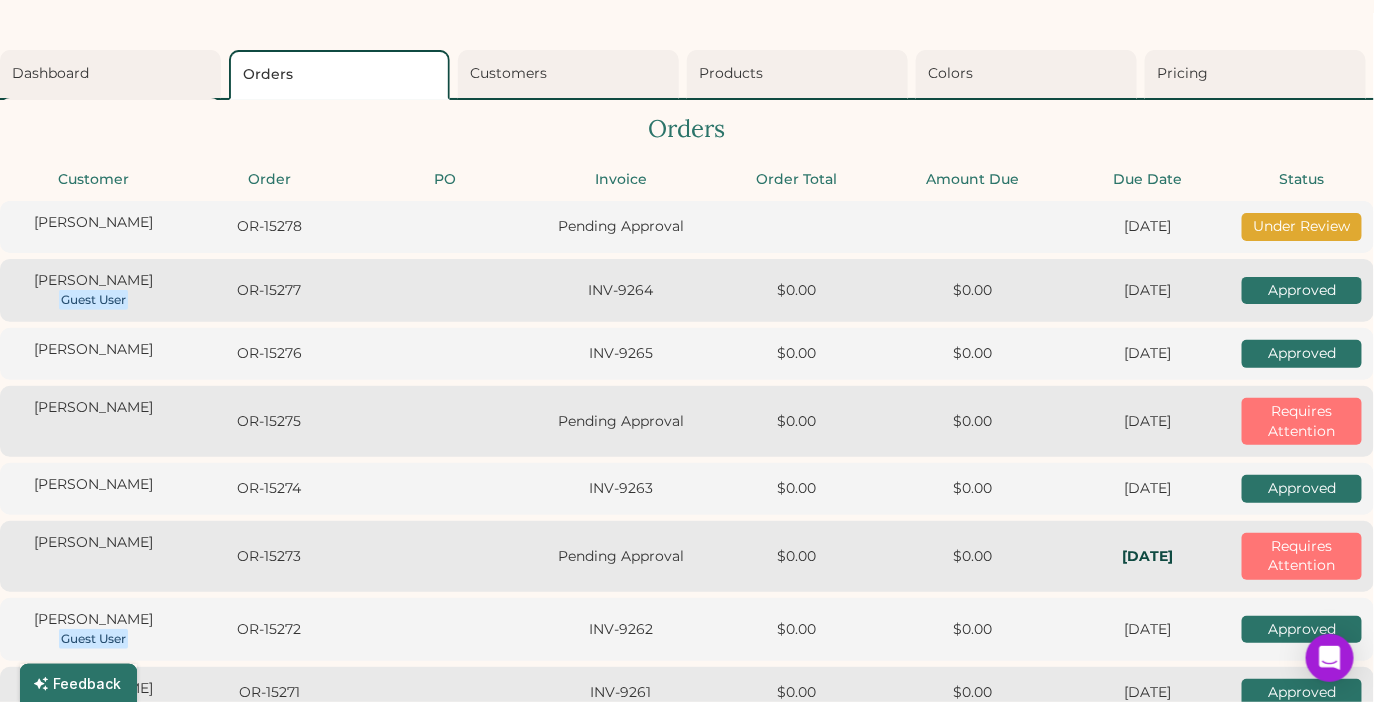 type on "*********" 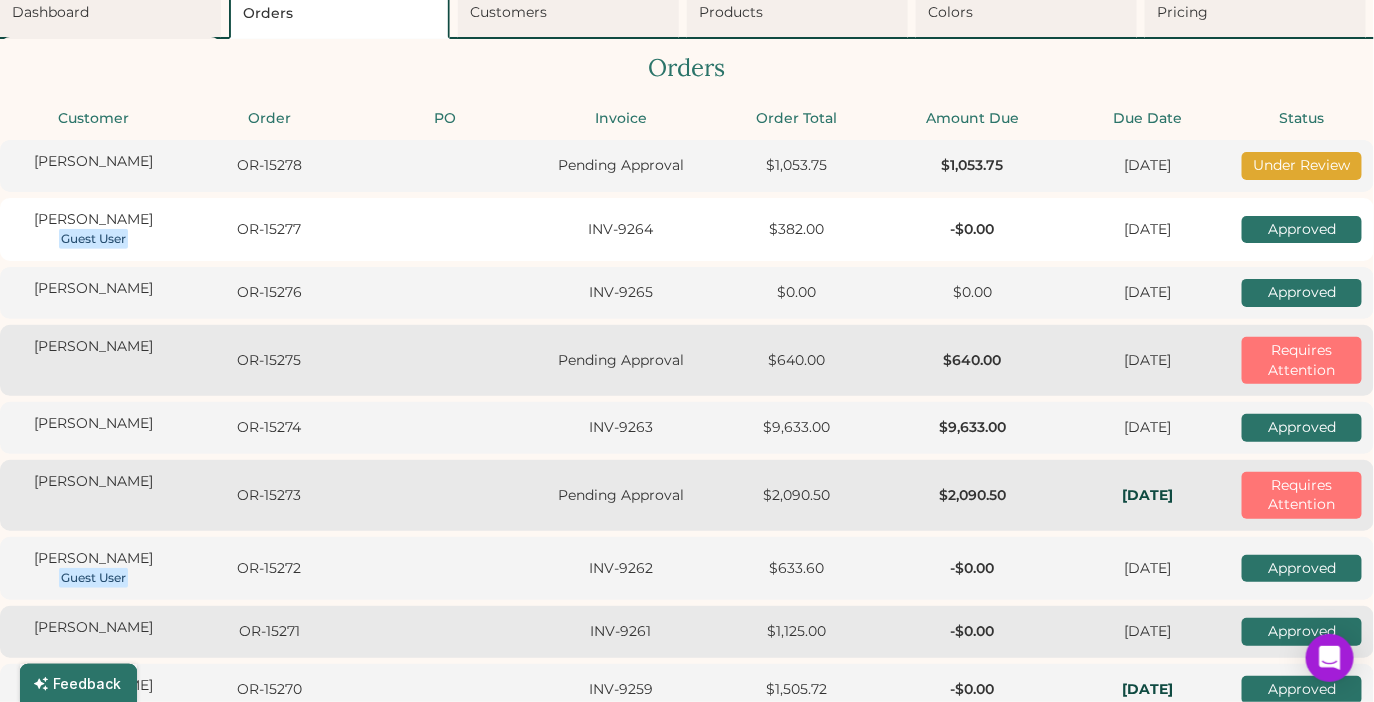 type on "*********" 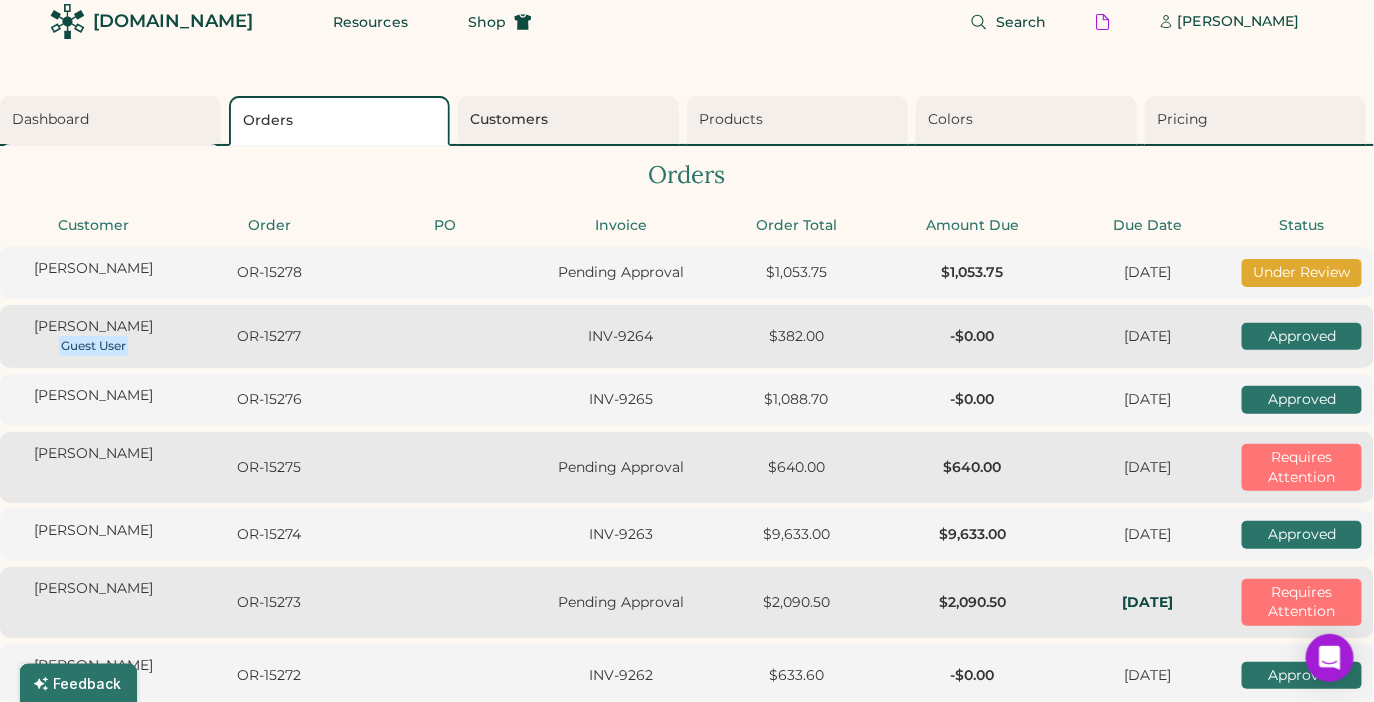 click on "Customers" at bounding box center (571, 120) 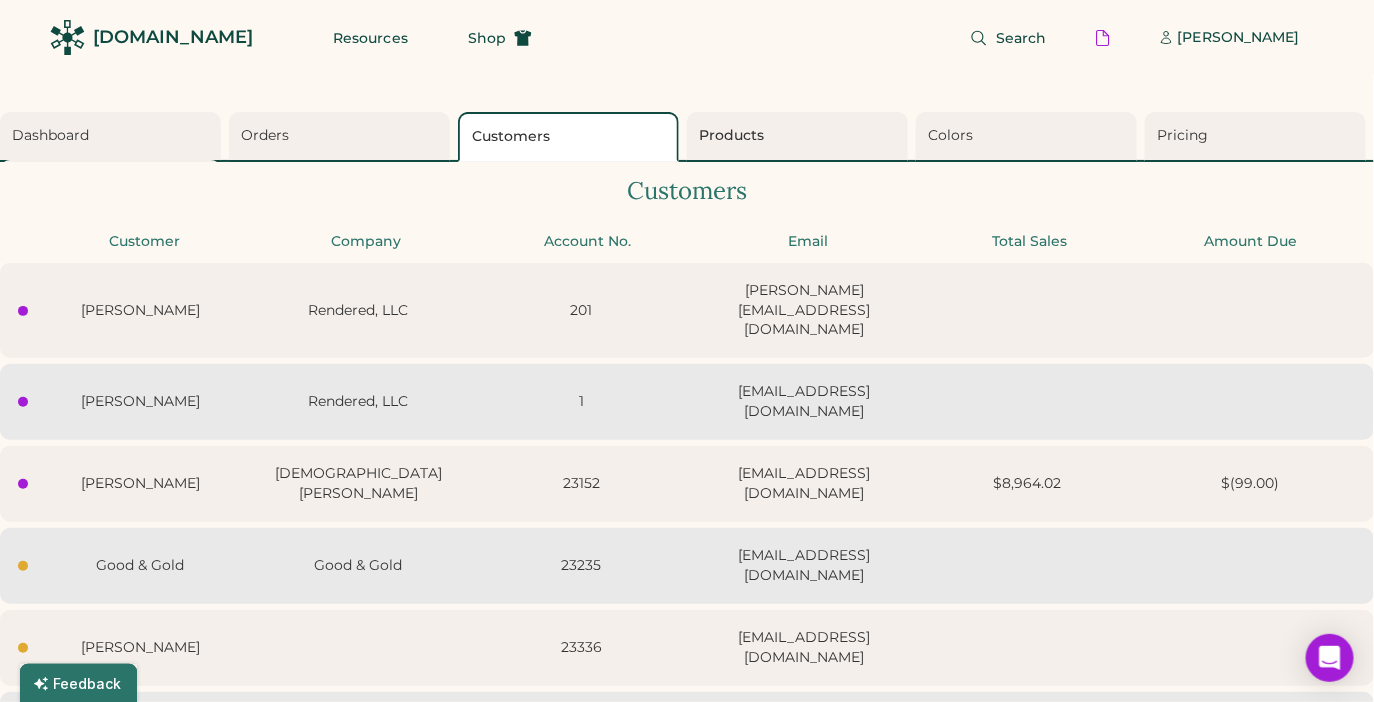 click on "Products" at bounding box center [800, 136] 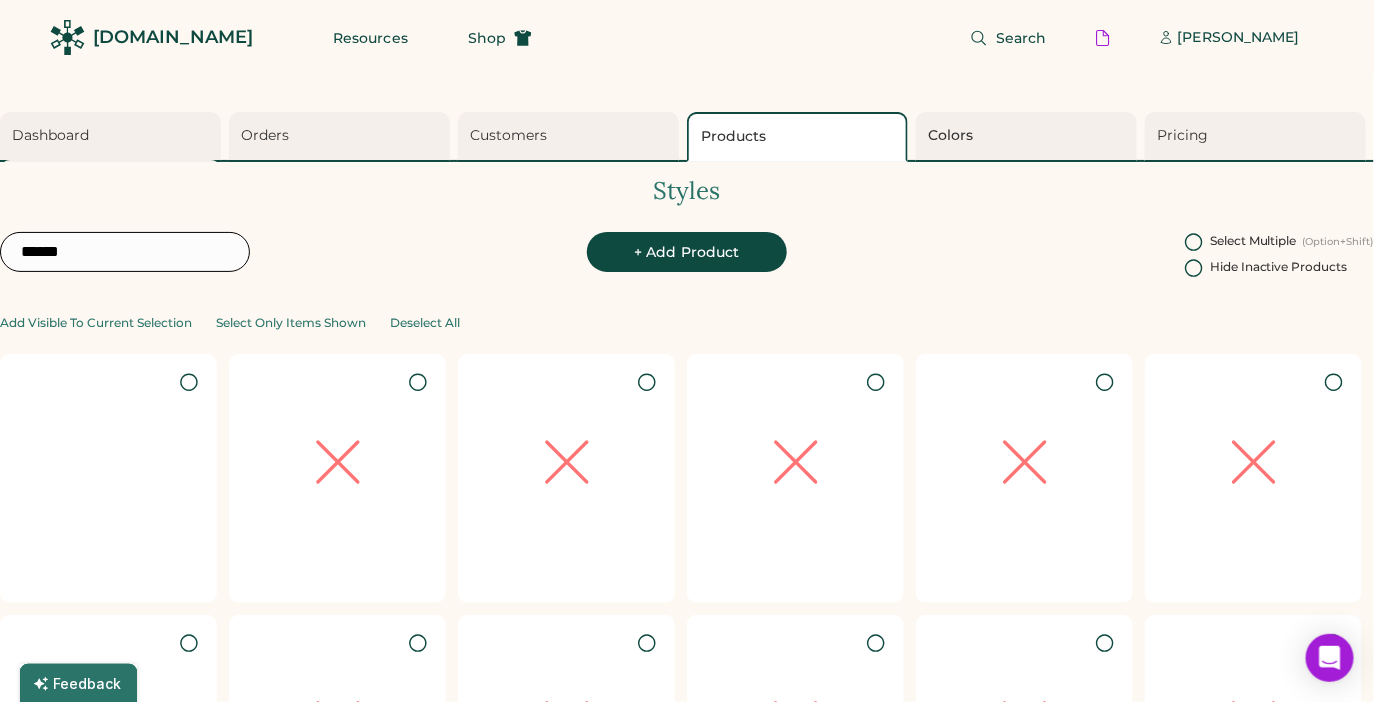 click on "Colors" at bounding box center (1026, 137) 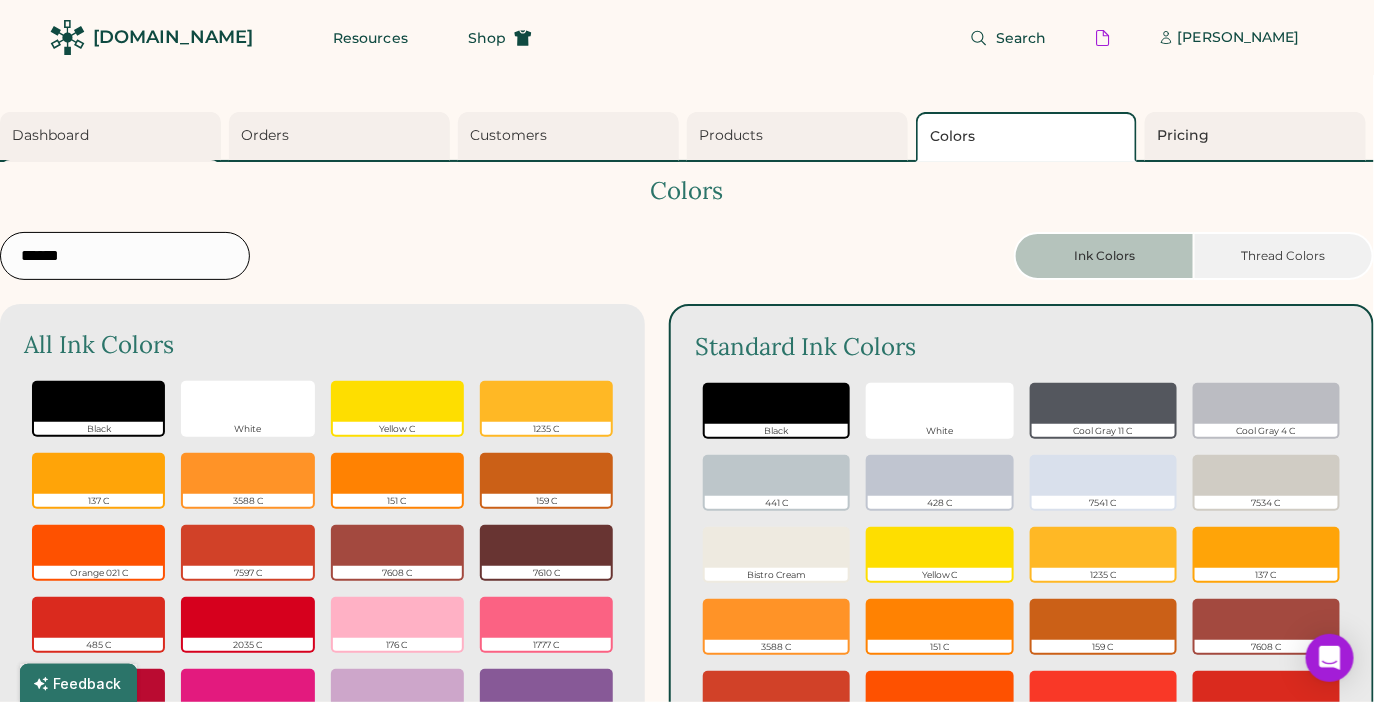 click on "Pricing" at bounding box center (1255, 137) 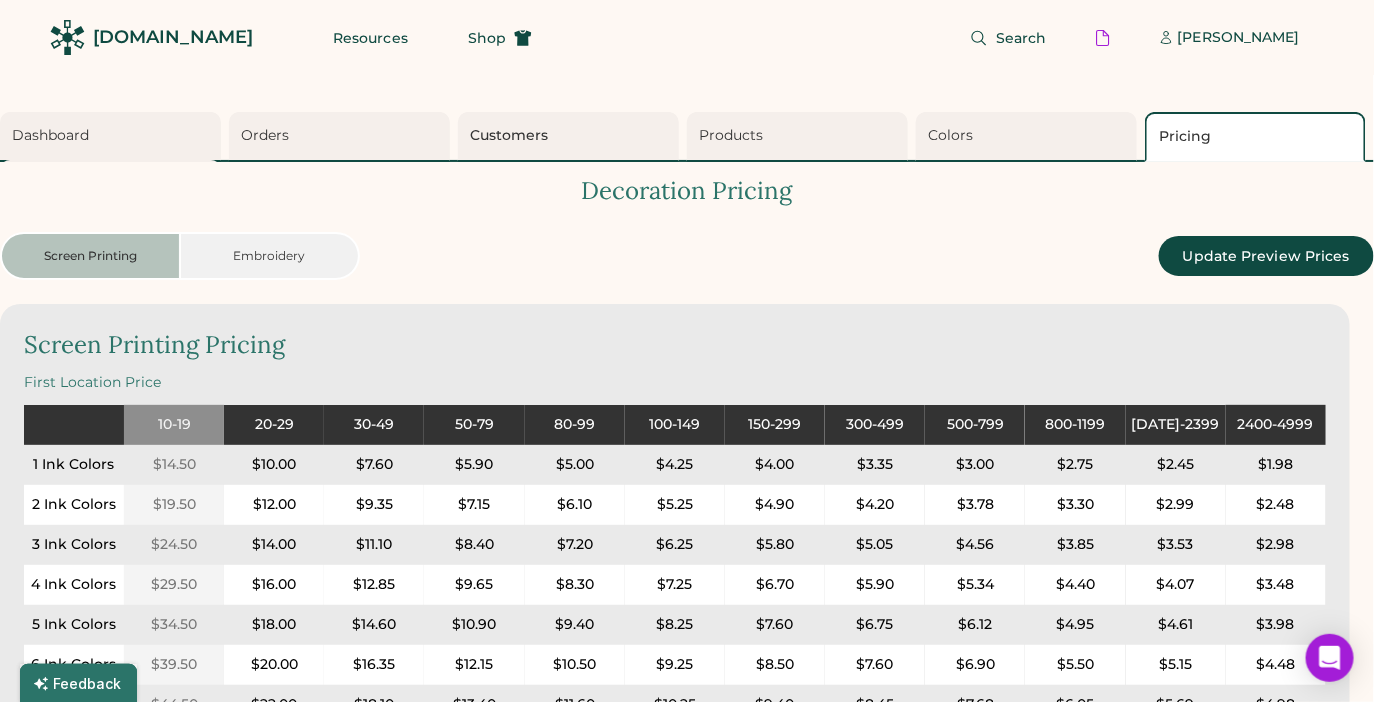 click on "Customers" at bounding box center [571, 136] 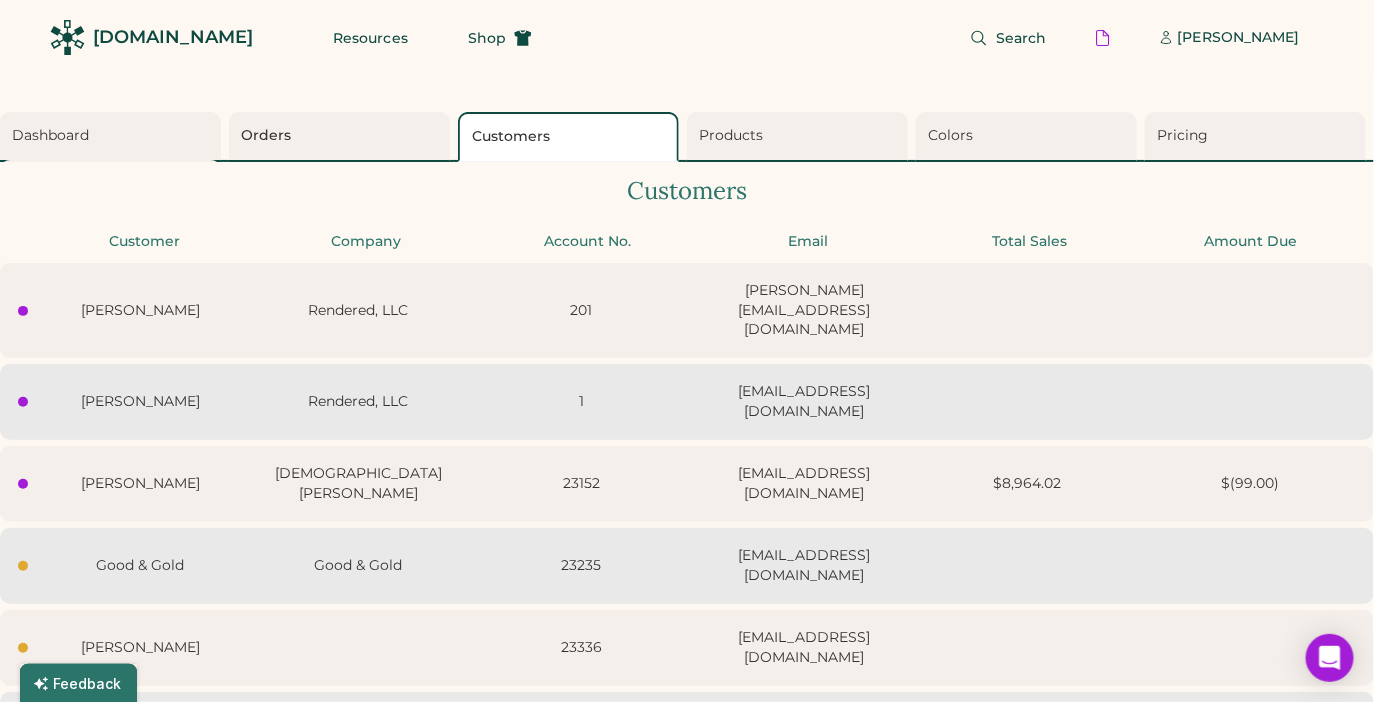 click on "Orders" at bounding box center [342, 136] 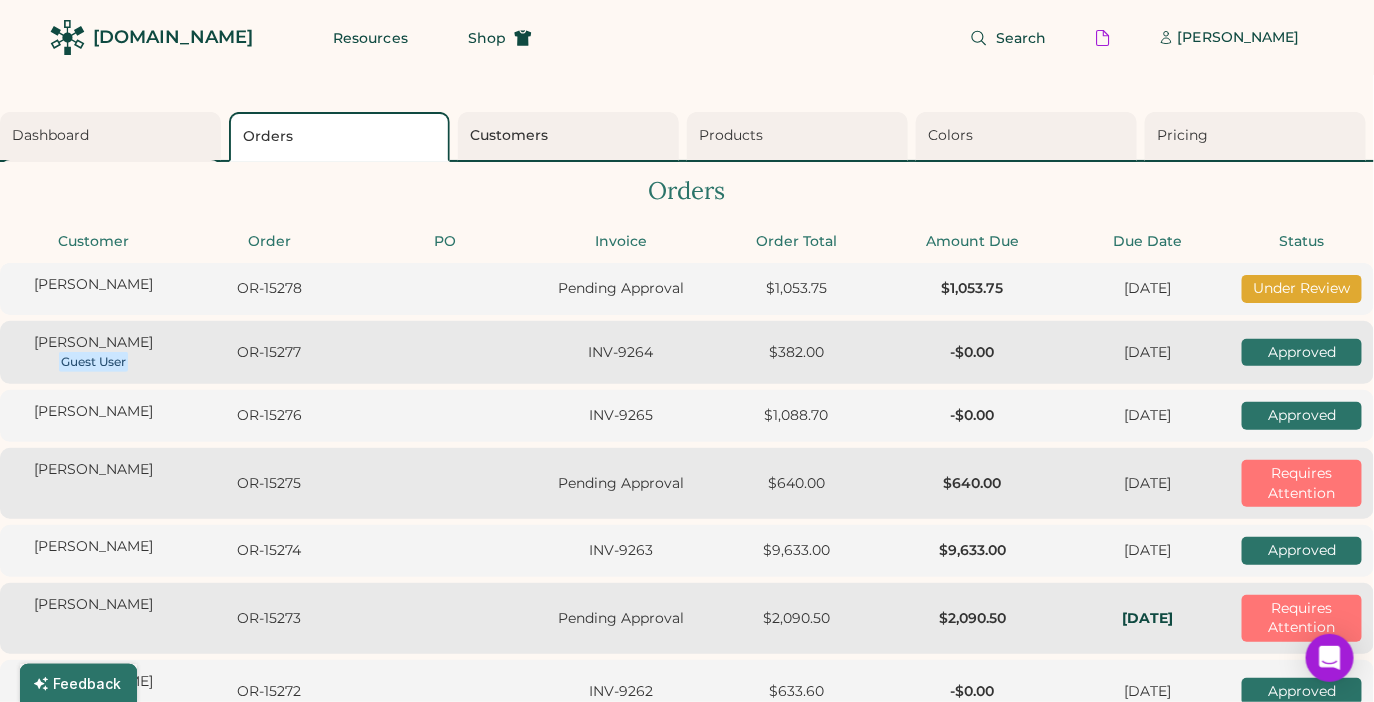 click on "Customers" at bounding box center [571, 136] 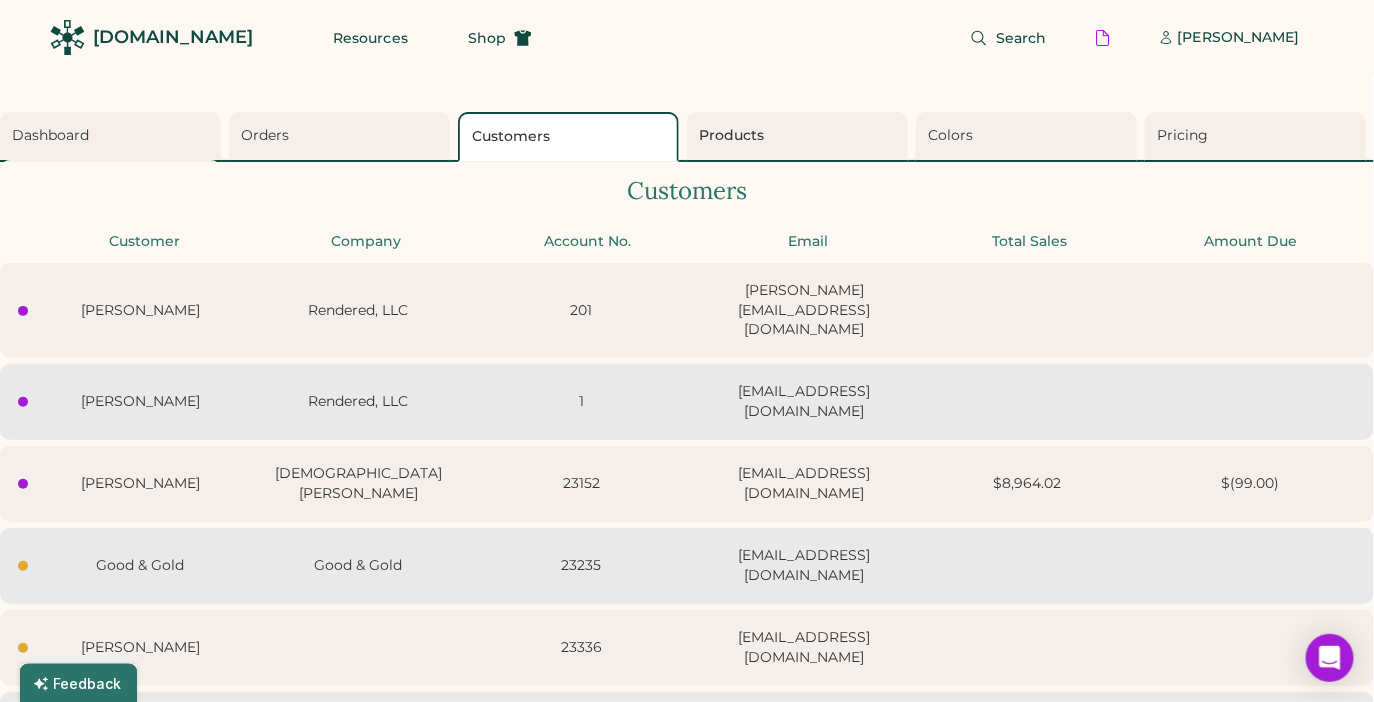 click on "Products" at bounding box center [800, 136] 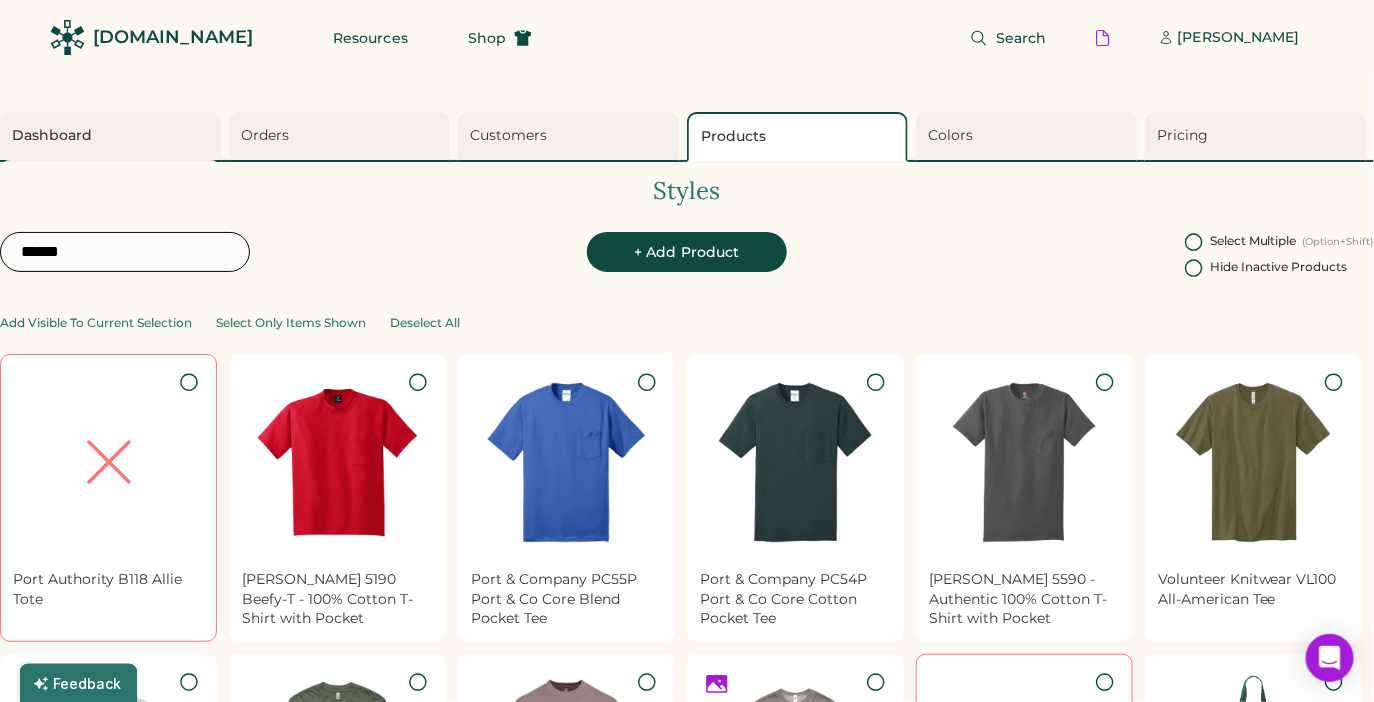 click on "Dashboard" at bounding box center (113, 136) 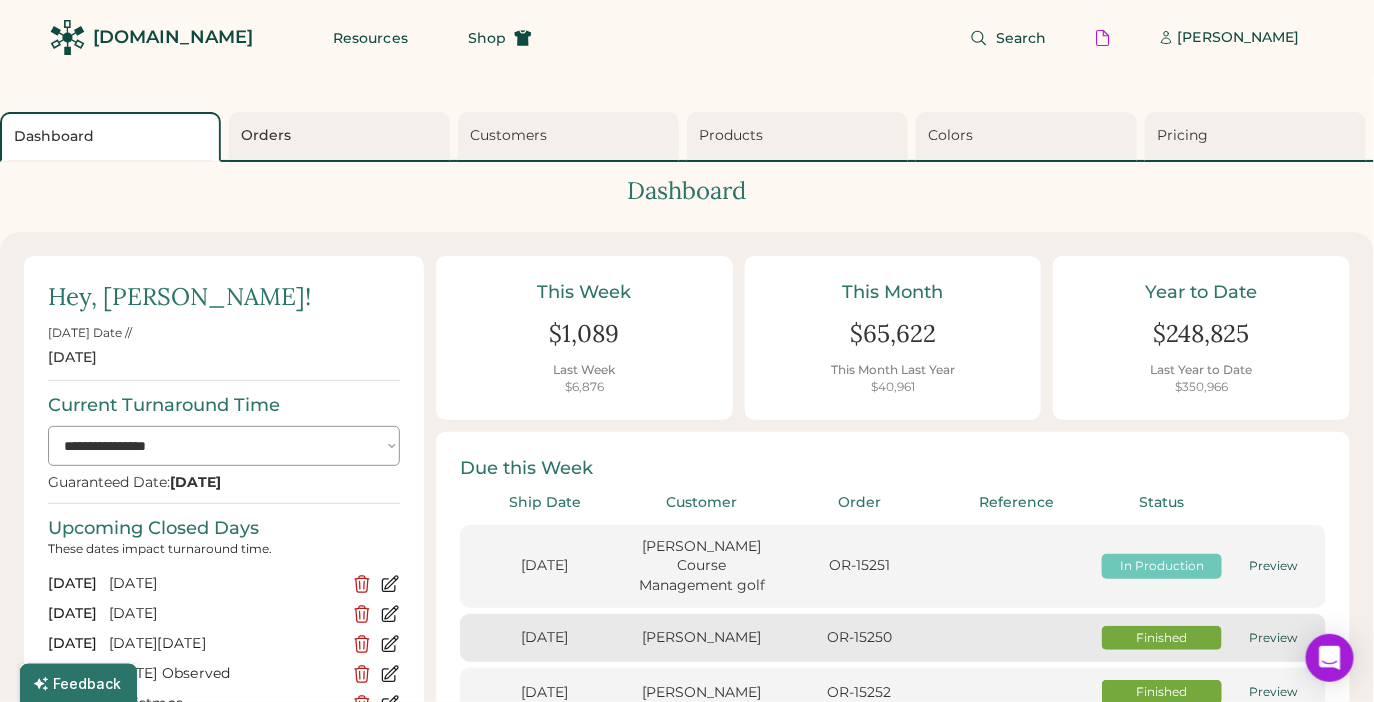 click on "Orders" at bounding box center [342, 136] 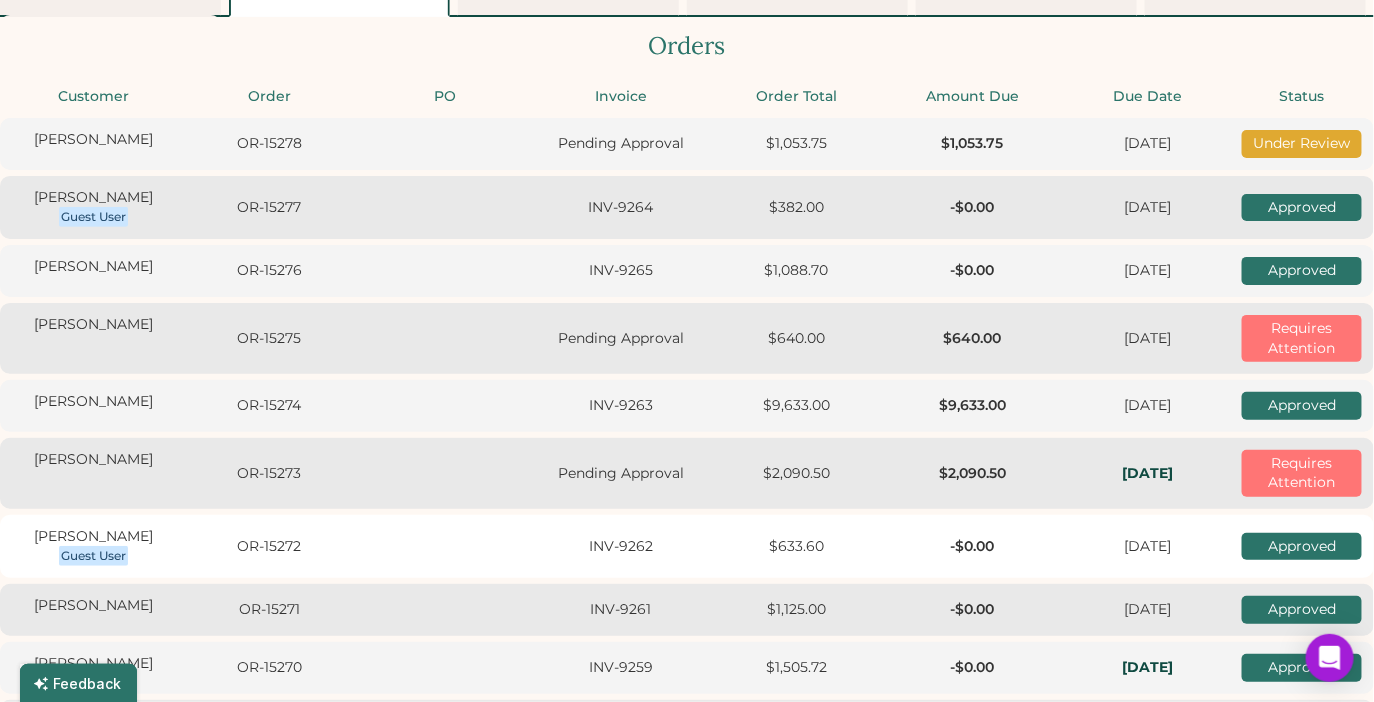 scroll, scrollTop: 0, scrollLeft: 0, axis: both 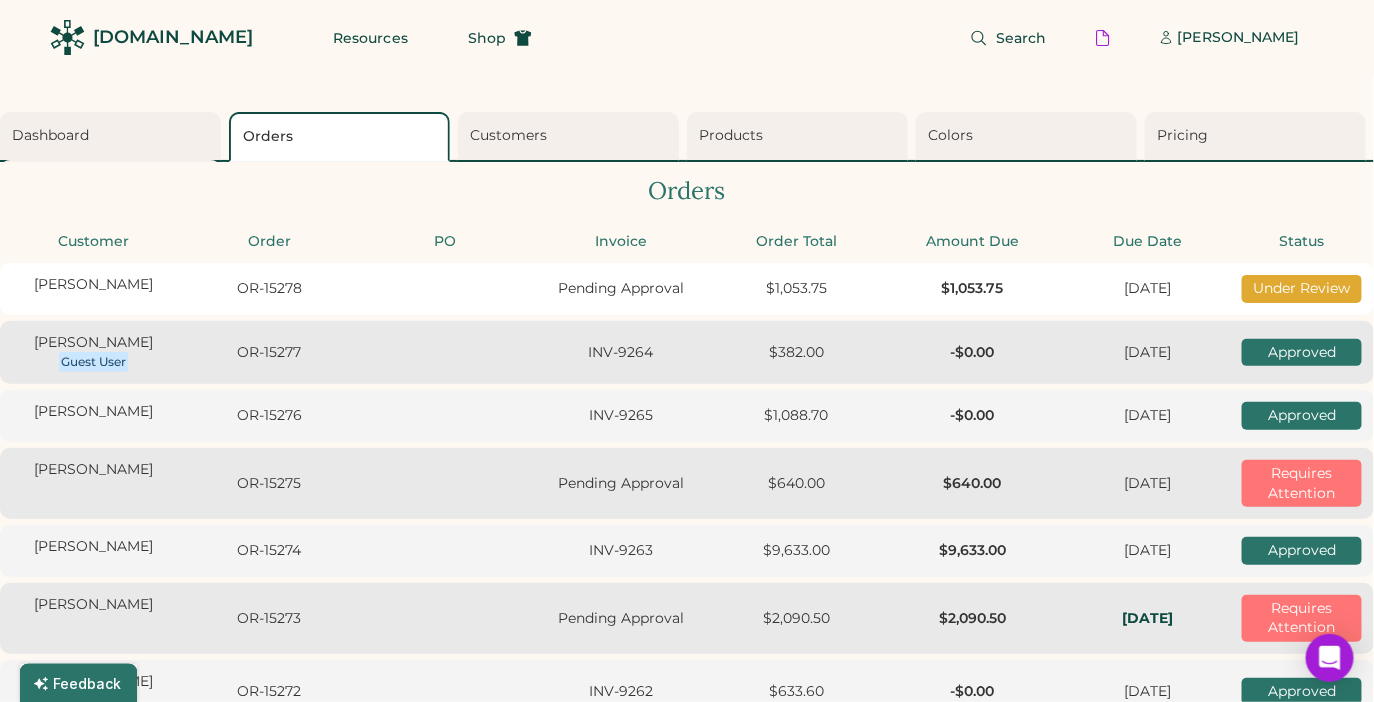 click on "joulia prous OR-15278 Pending Approval $1,053.75 $1,053.75 Mon, 8/11 Under Review" at bounding box center [687, 289] 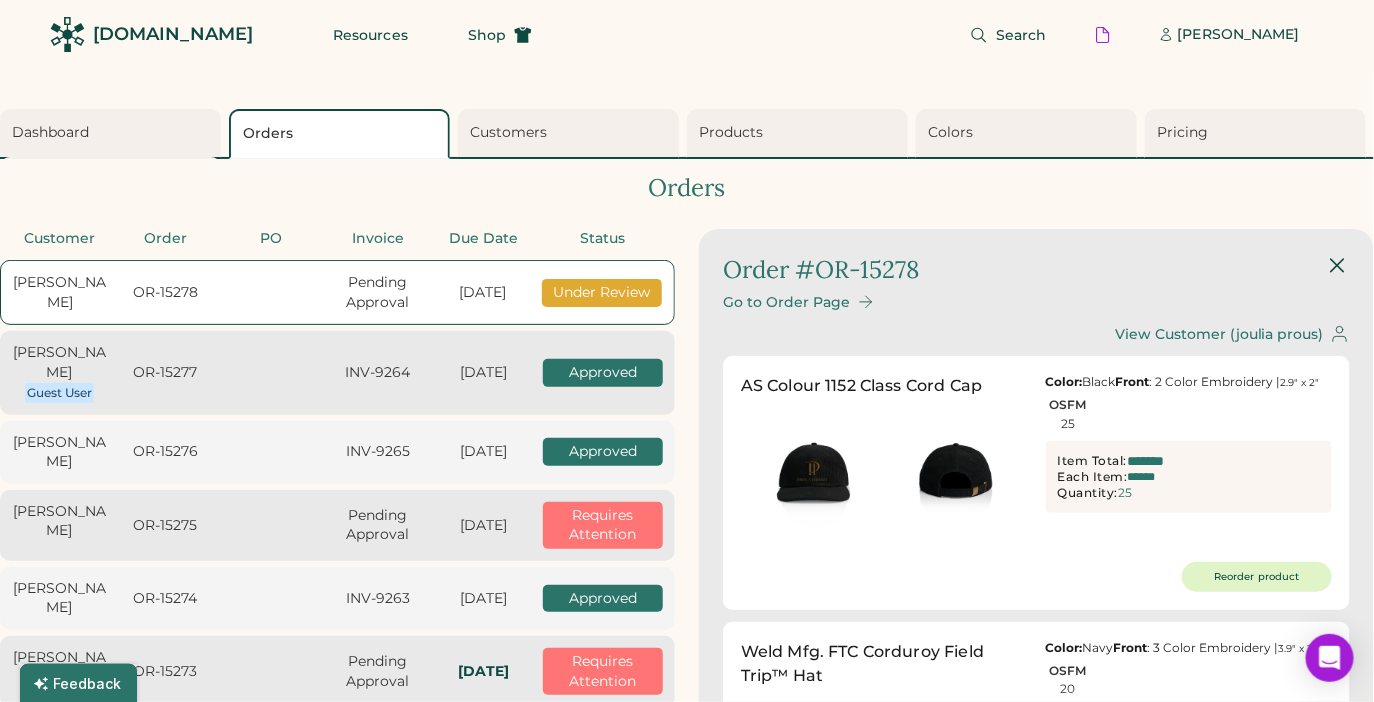 scroll, scrollTop: 0, scrollLeft: 0, axis: both 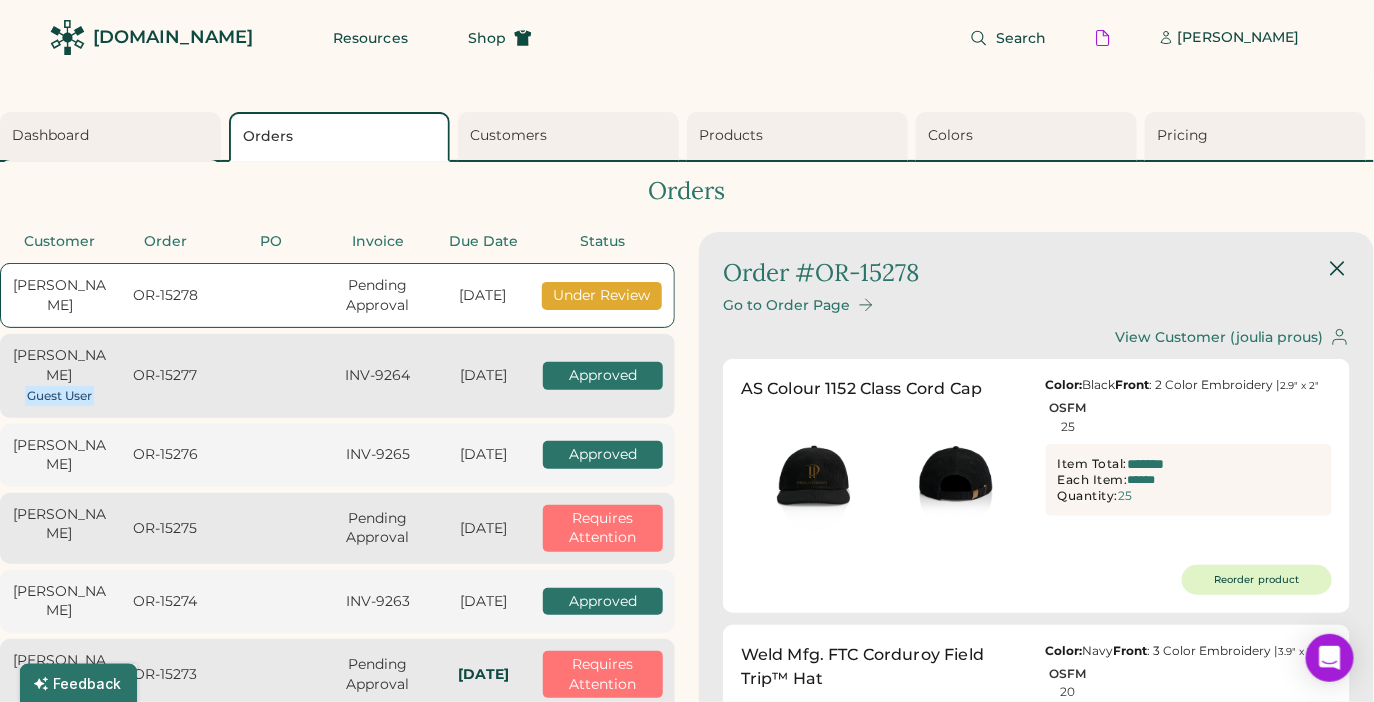 click on "Go to Order Page" at bounding box center [786, 305] 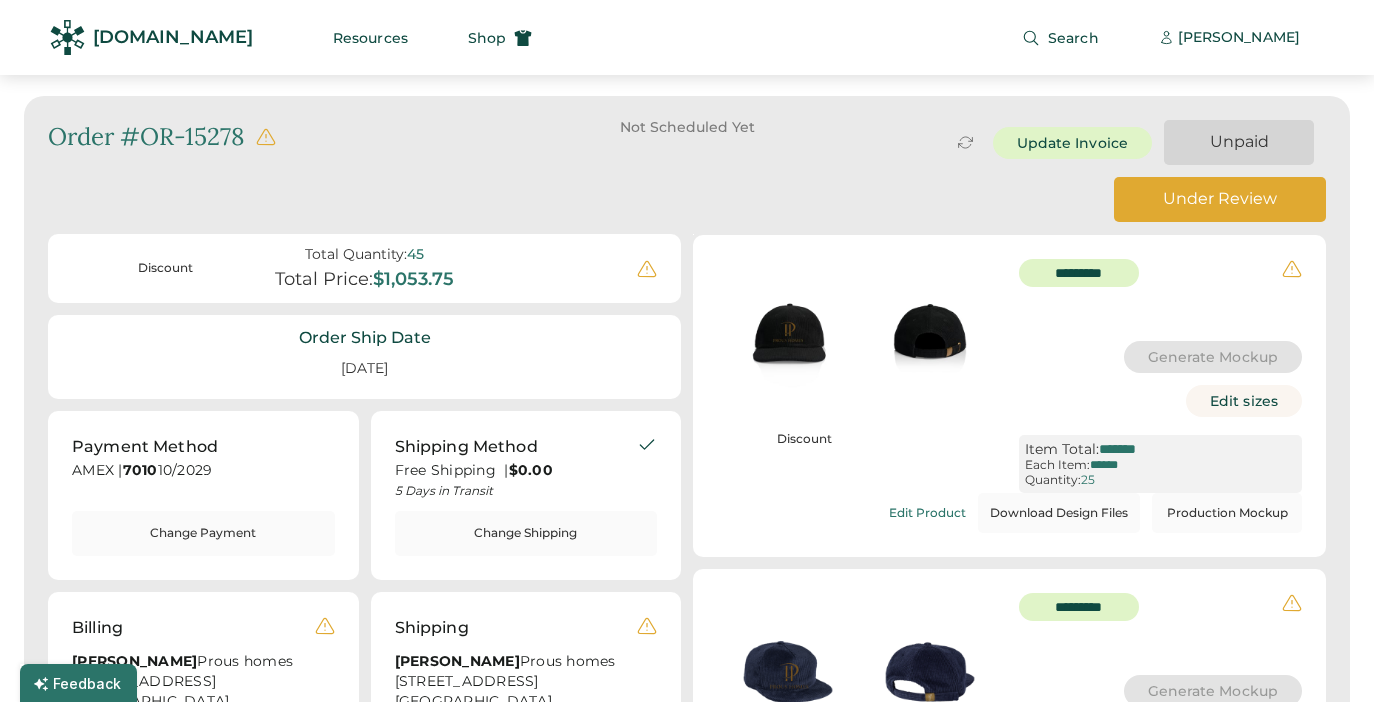 scroll, scrollTop: 0, scrollLeft: 0, axis: both 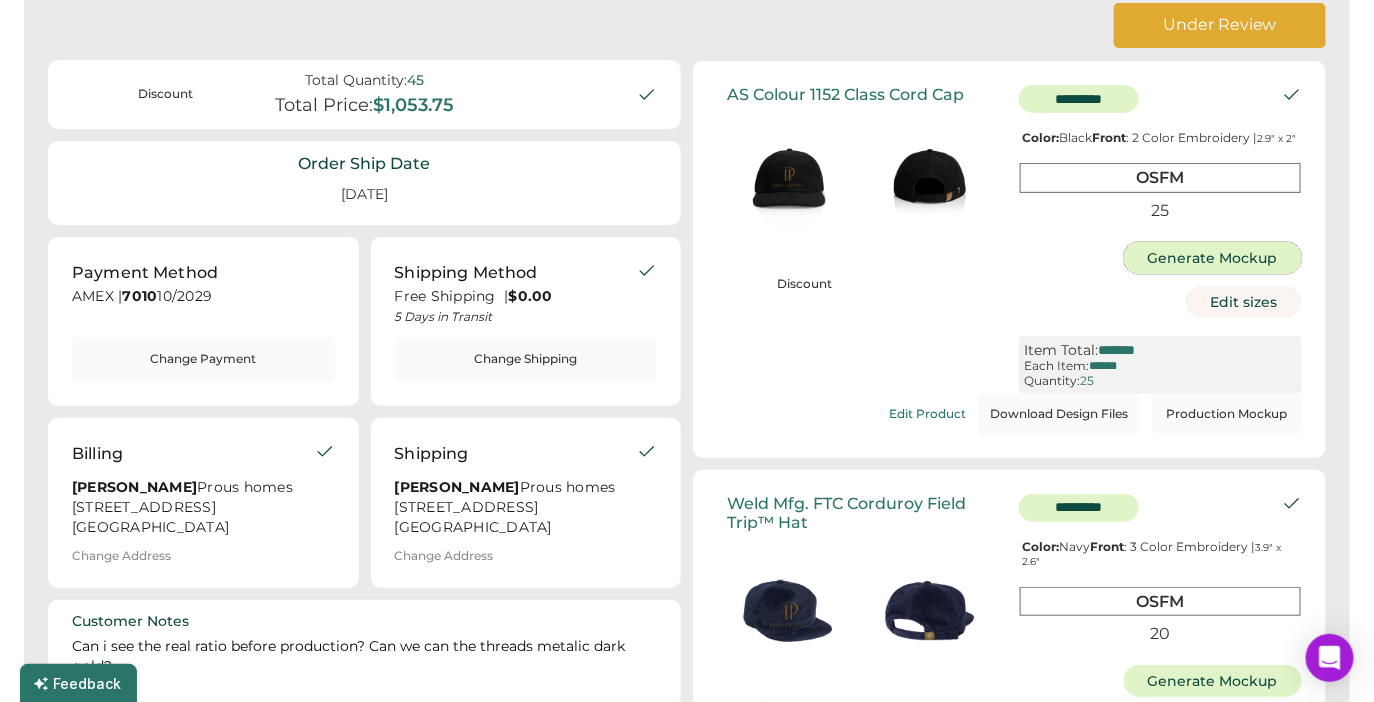 click on "Generate Mockup" at bounding box center (1213, 258) 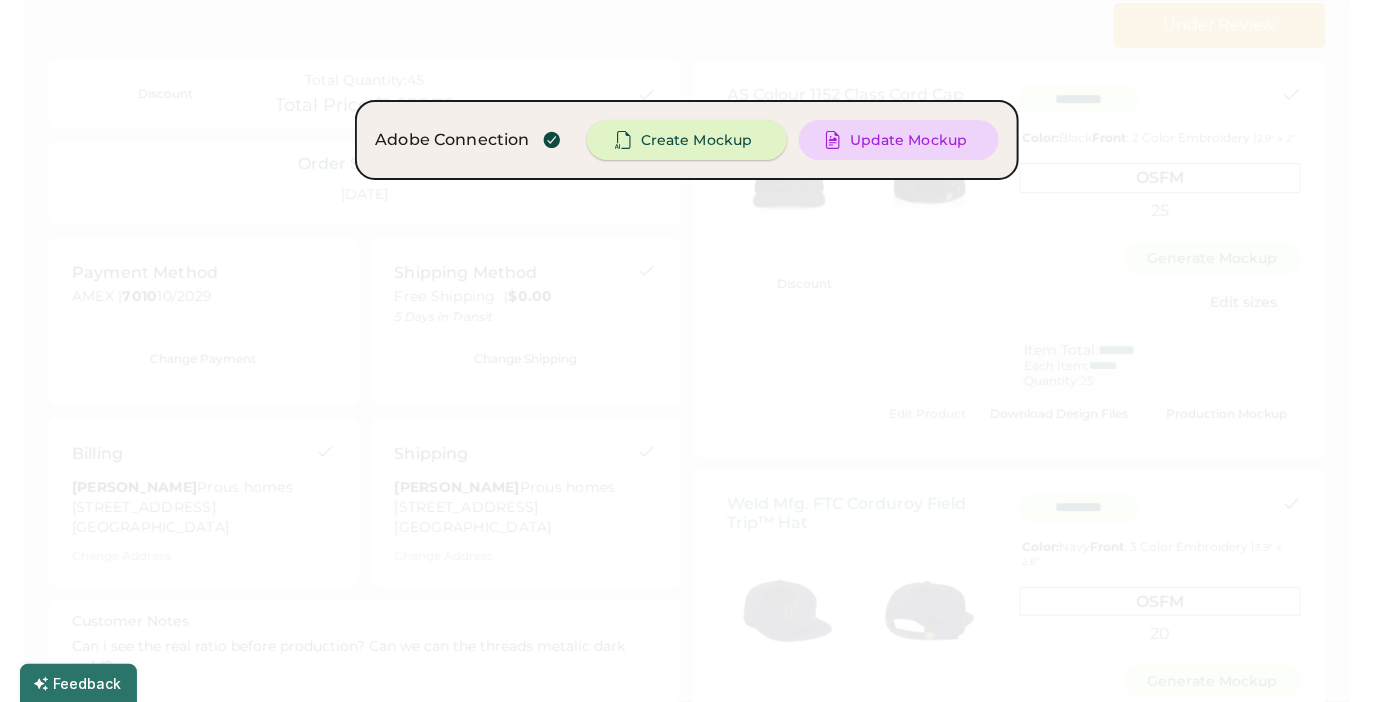click on "Create Mockup" at bounding box center [696, 140] 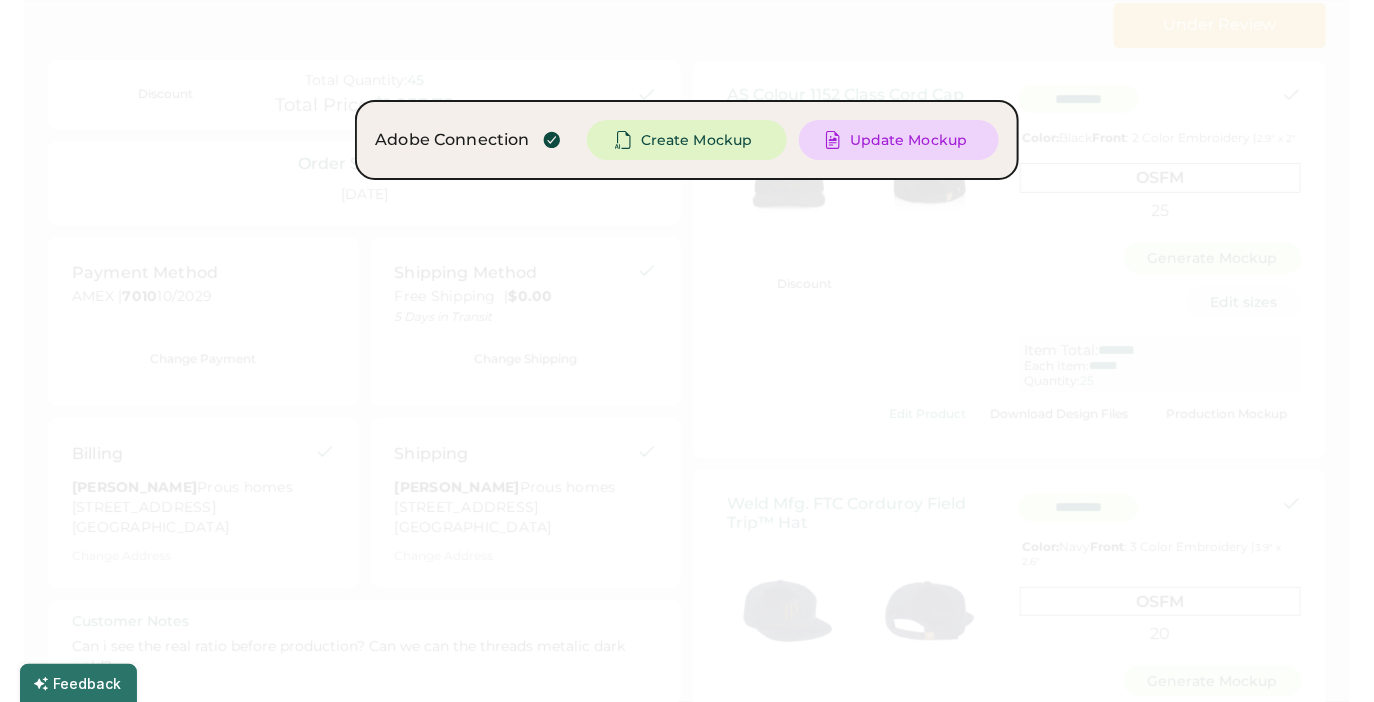 click at bounding box center [687, 351] 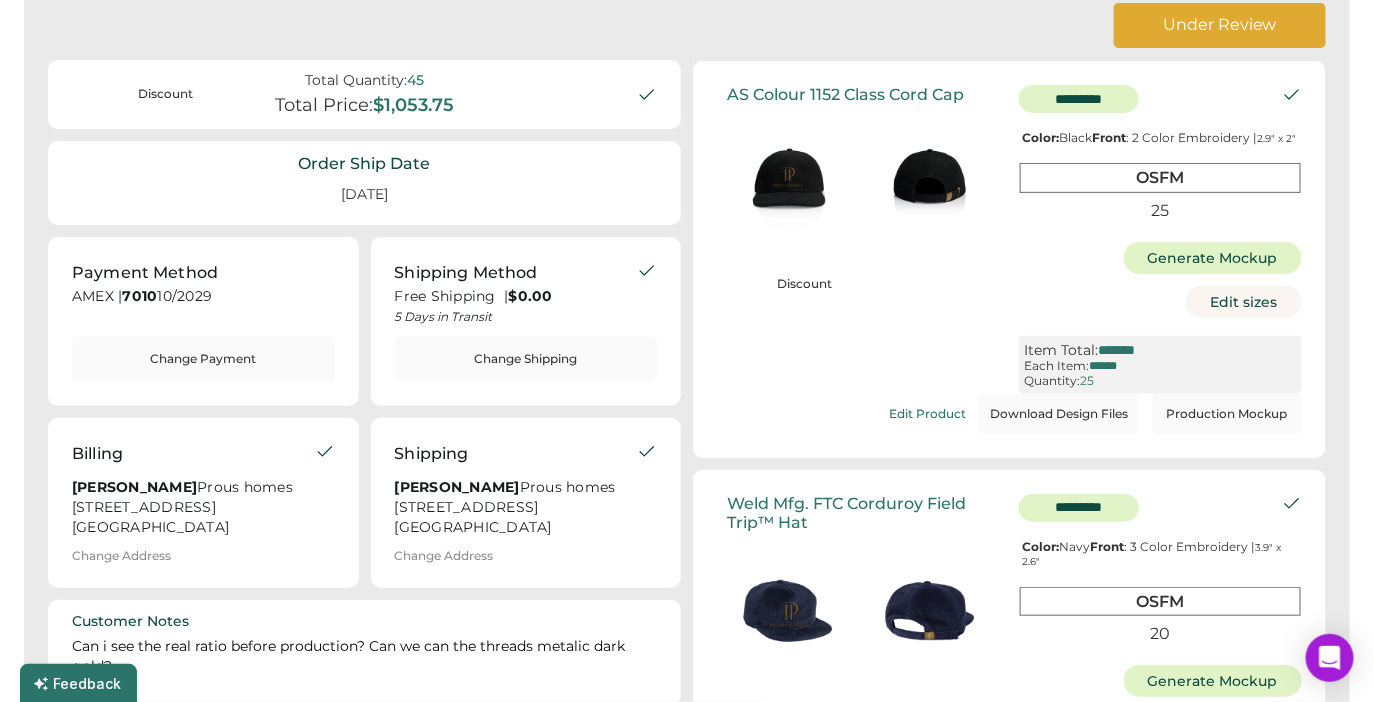 scroll, scrollTop: 0, scrollLeft: 0, axis: both 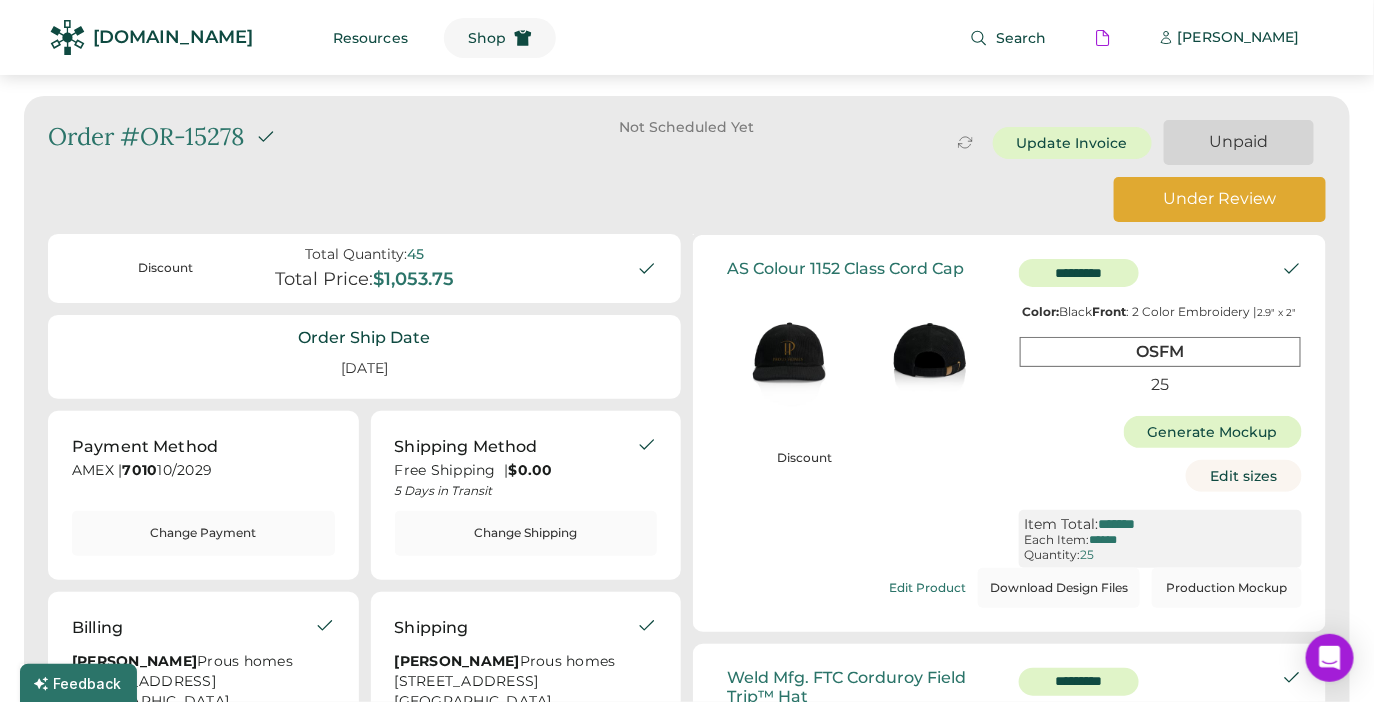 click on "Shop" at bounding box center (487, 38) 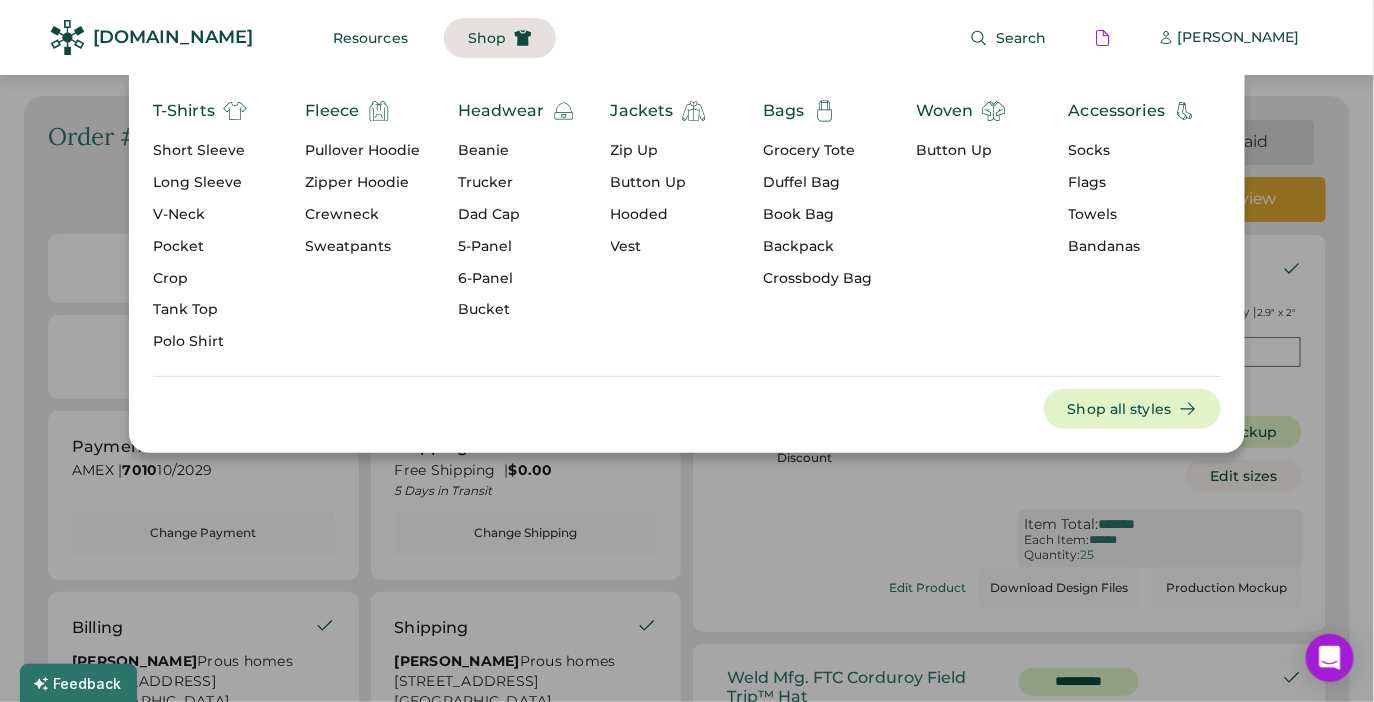 click on "Zipper Hoodie" at bounding box center (362, 183) 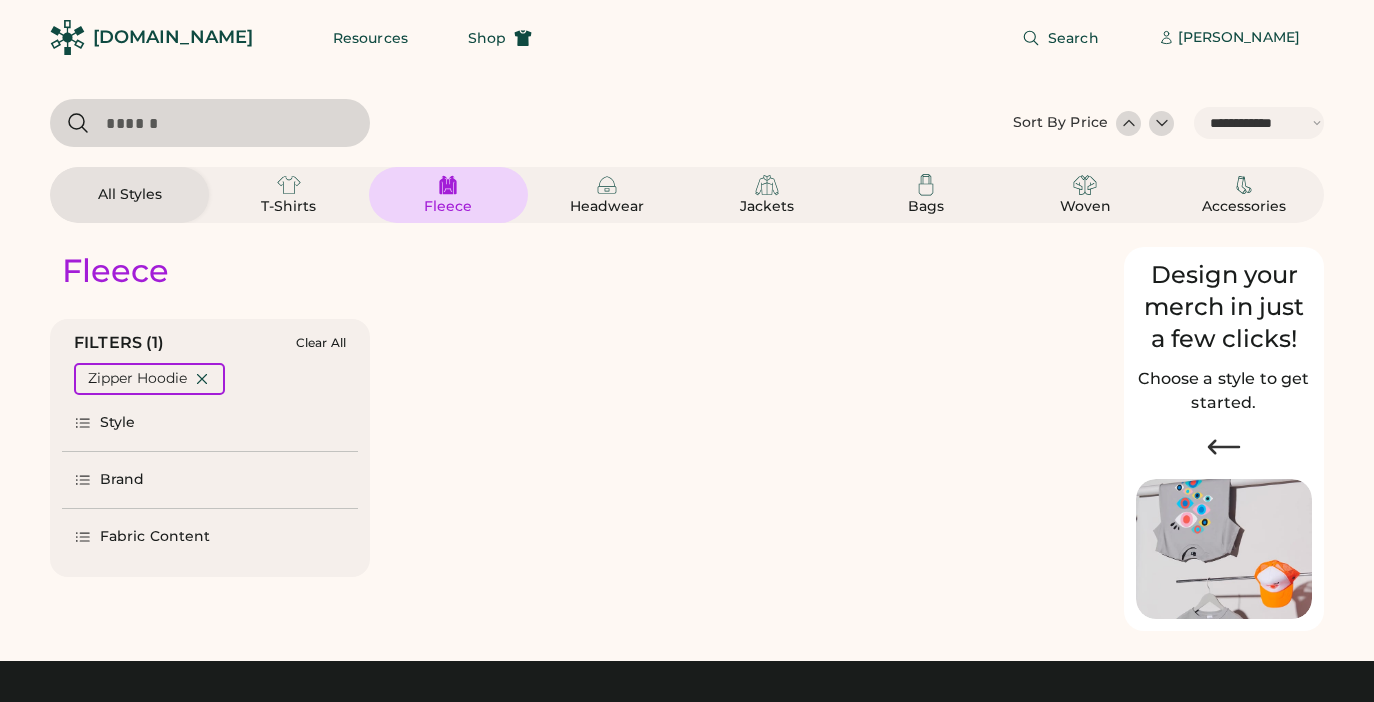 select on "*****" 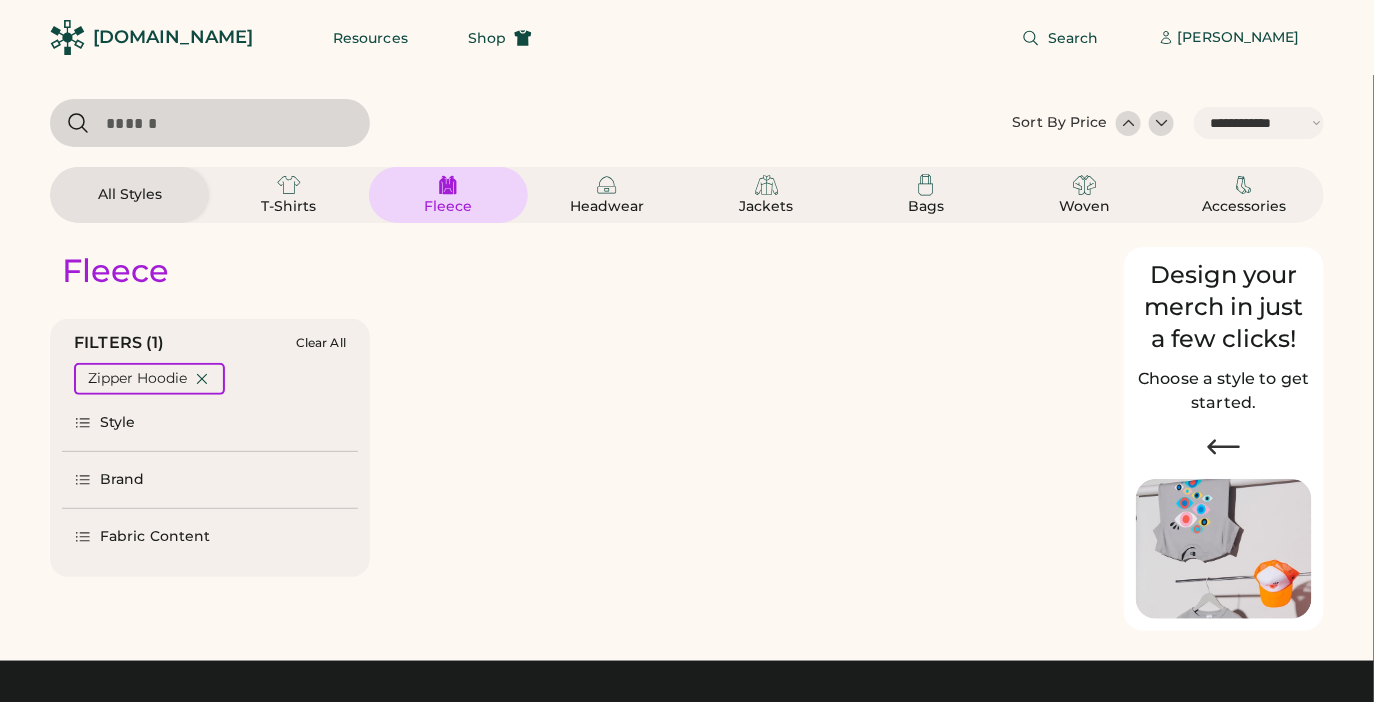 scroll, scrollTop: 0, scrollLeft: 0, axis: both 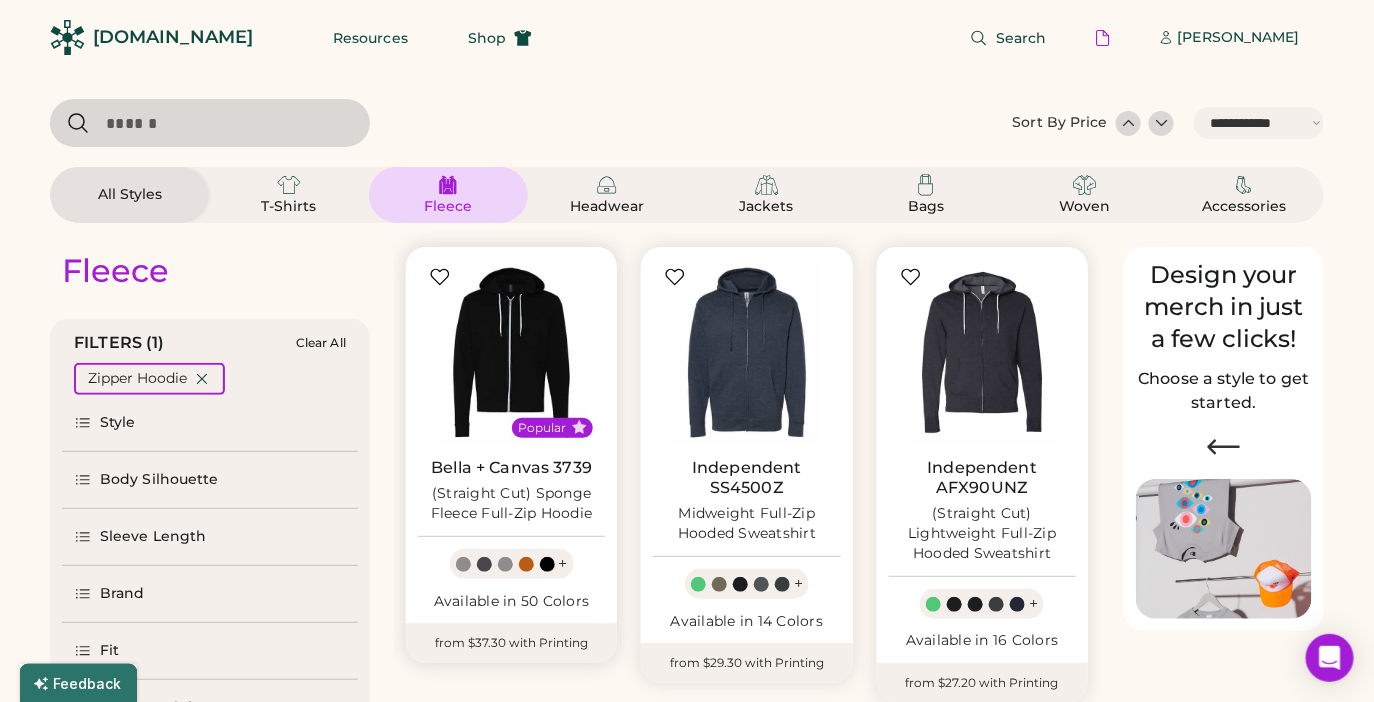 click at bounding box center [511, 352] 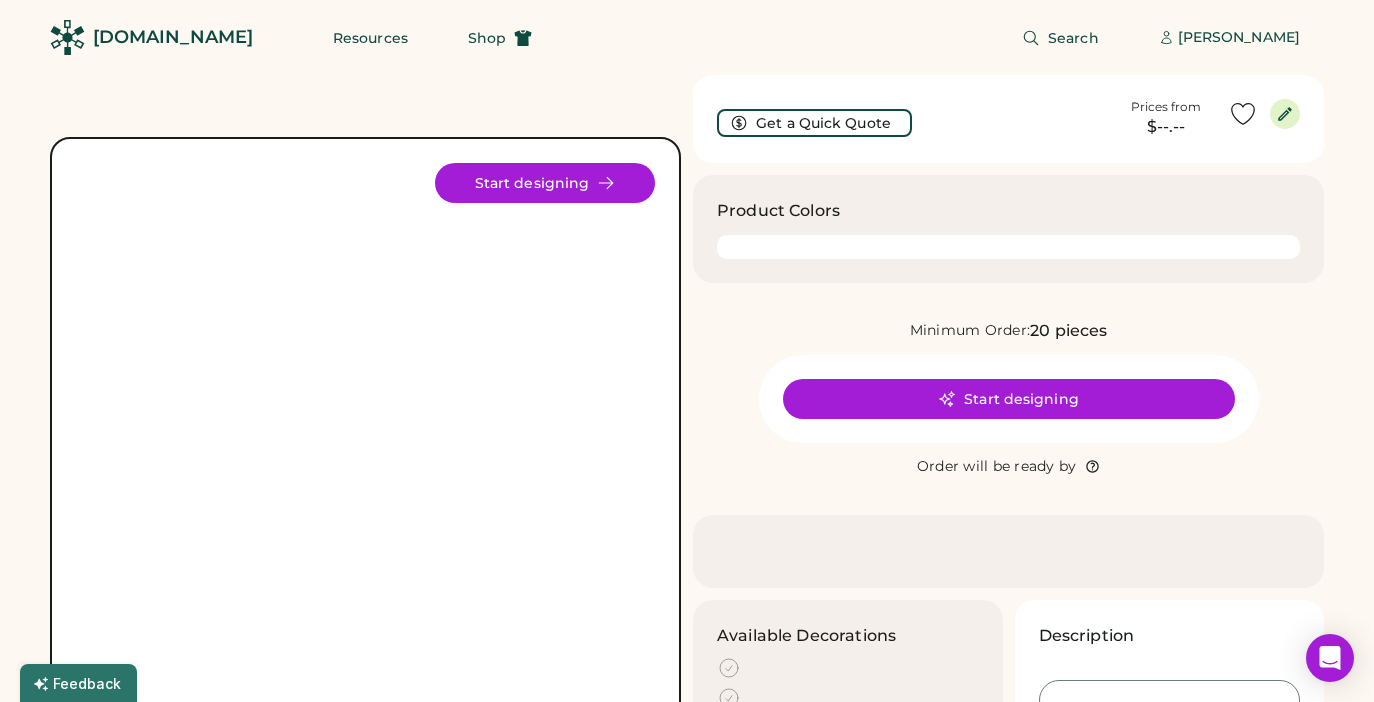 scroll, scrollTop: 0, scrollLeft: 0, axis: both 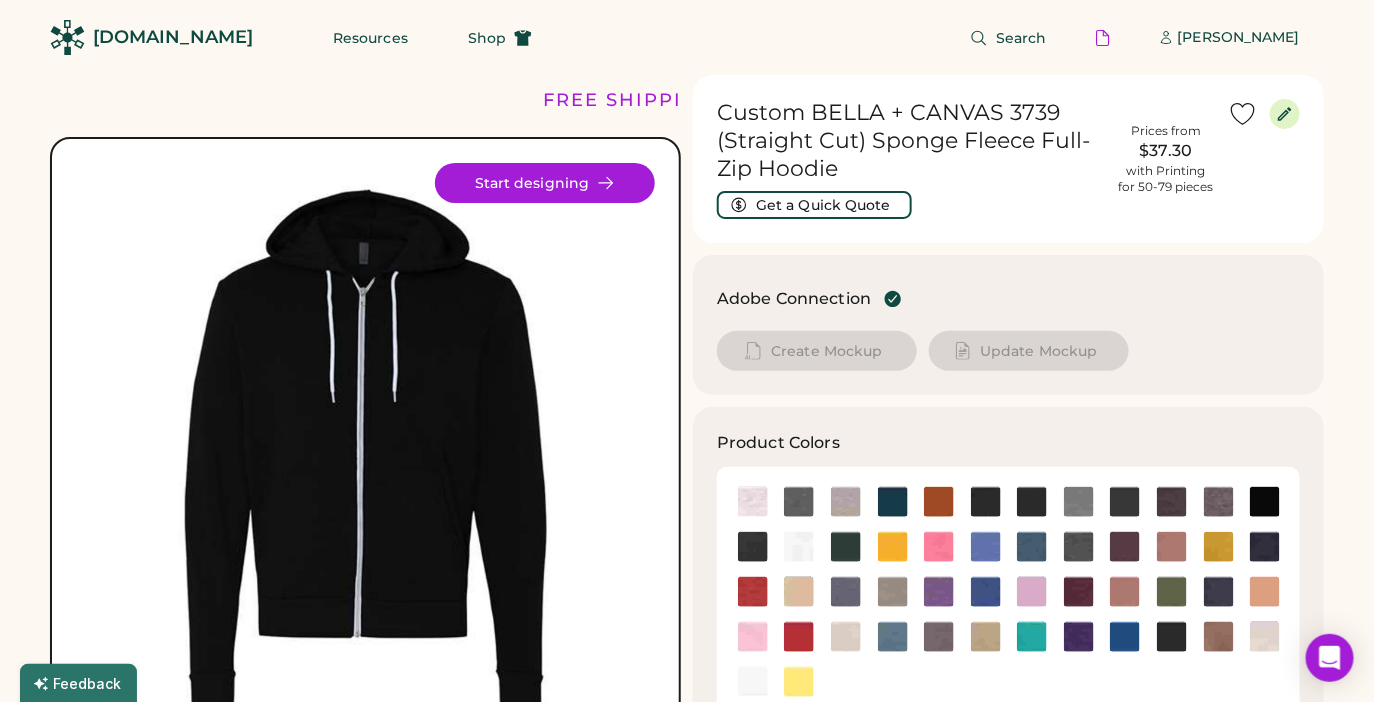 click on "Adobe Connection" at bounding box center (794, 299) 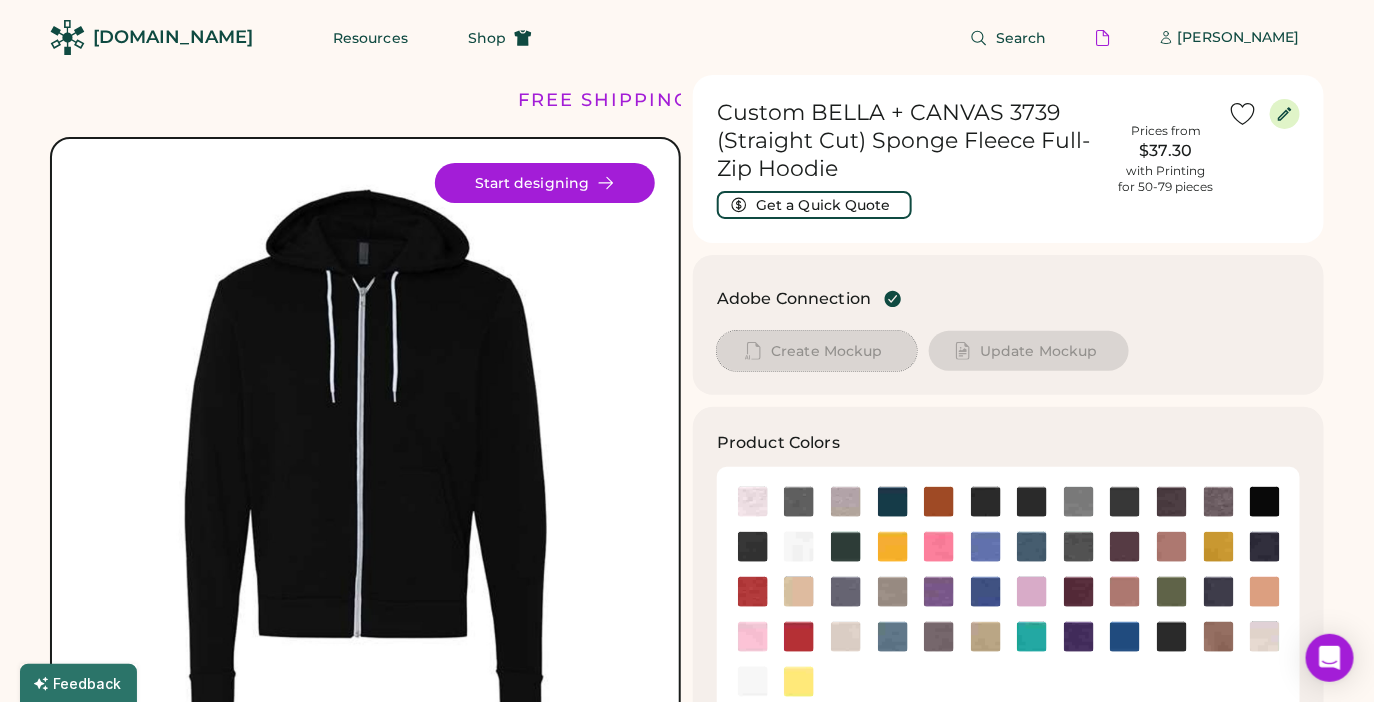 click on "Create Mockup" at bounding box center (826, 351) 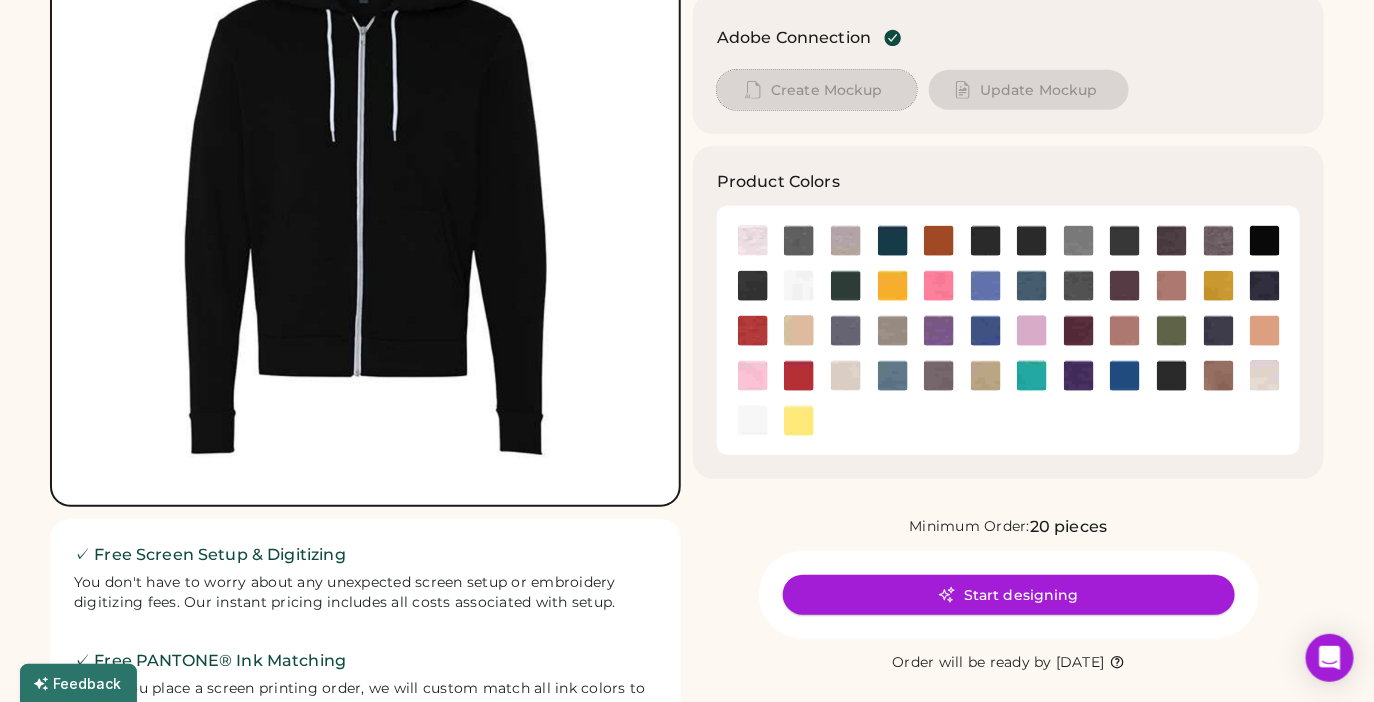 scroll, scrollTop: 0, scrollLeft: 0, axis: both 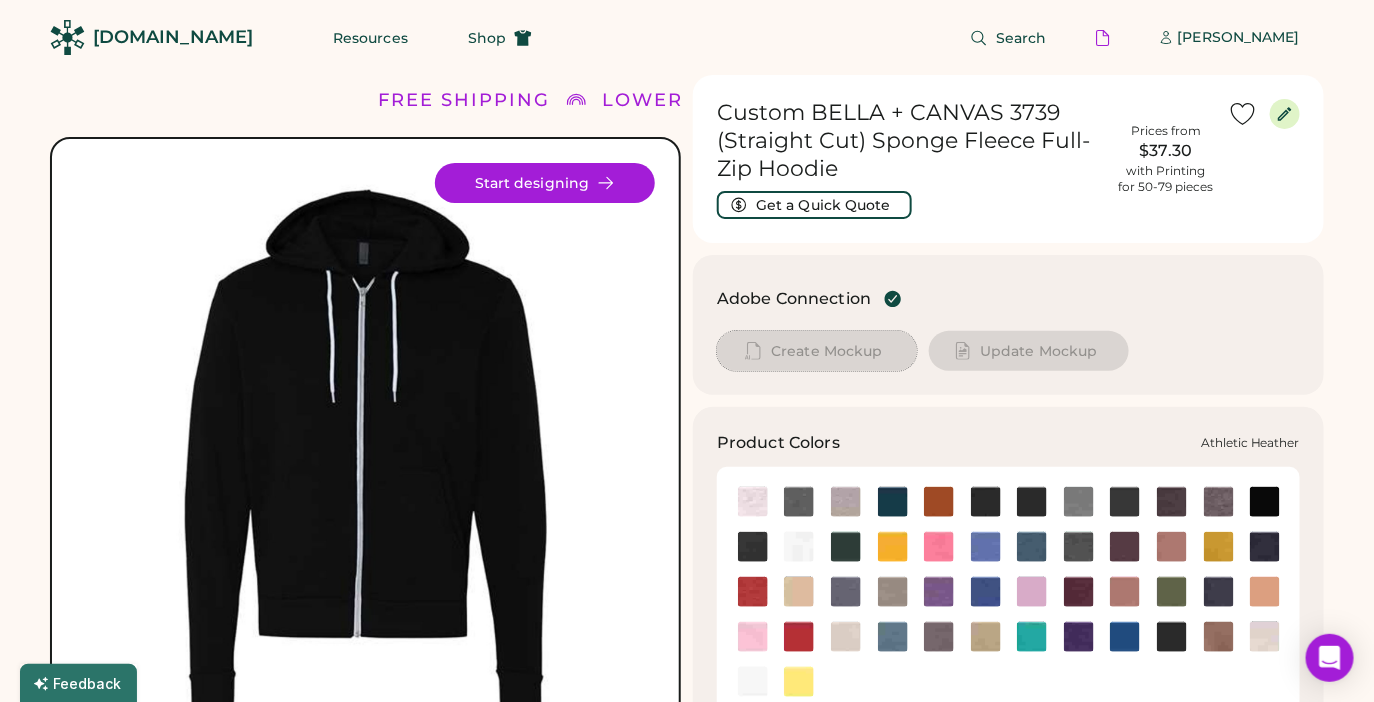 click 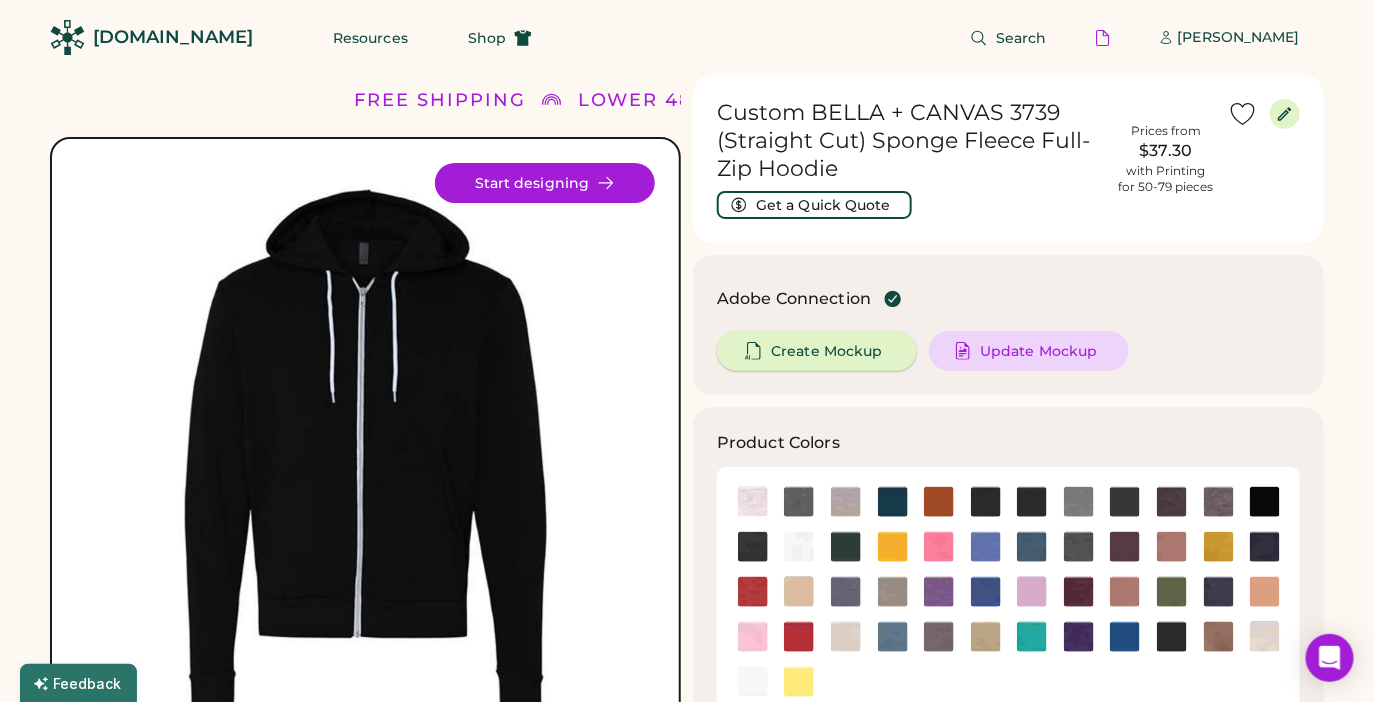 click on "Create Mockup" at bounding box center (826, 351) 